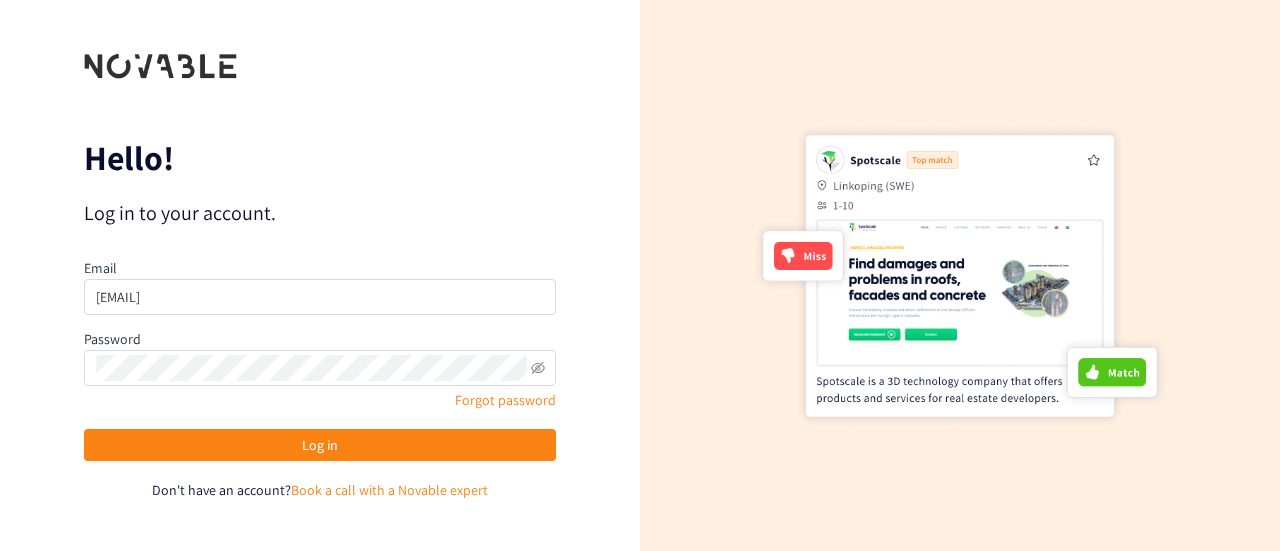 scroll, scrollTop: 0, scrollLeft: 0, axis: both 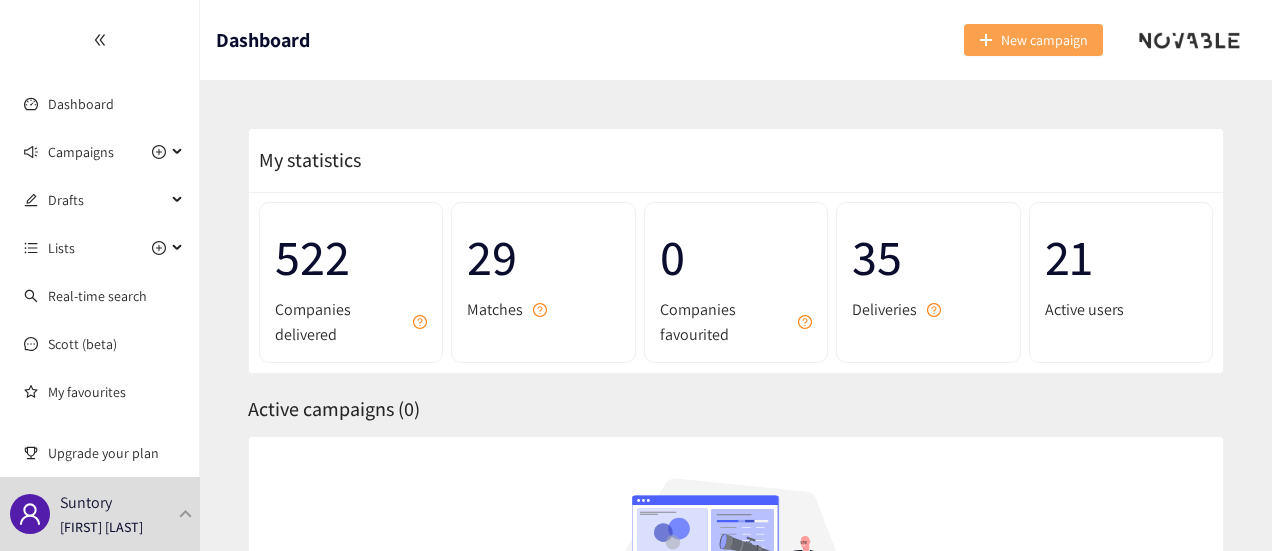 click 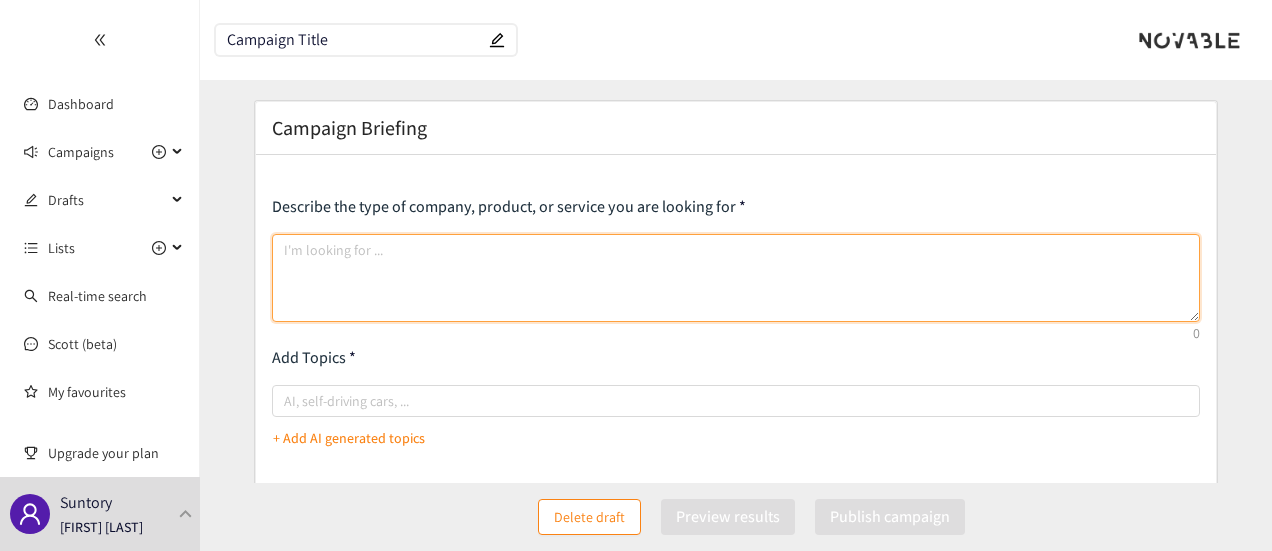 click at bounding box center (736, 278) 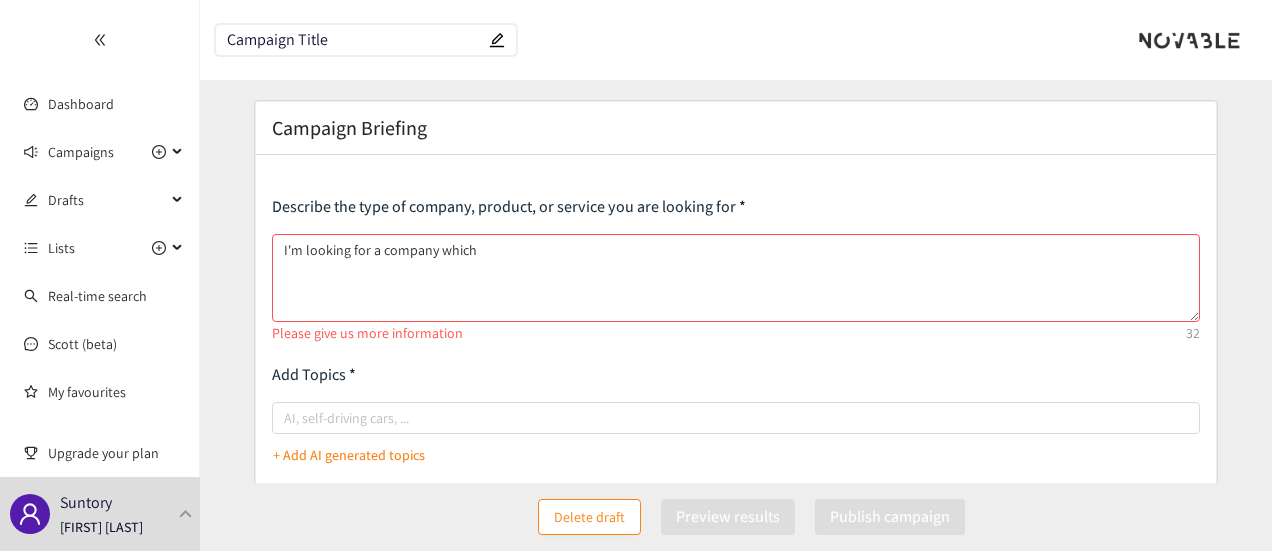 click on "Describe the type of company, product, or service you are looking for" at bounding box center [736, 207] 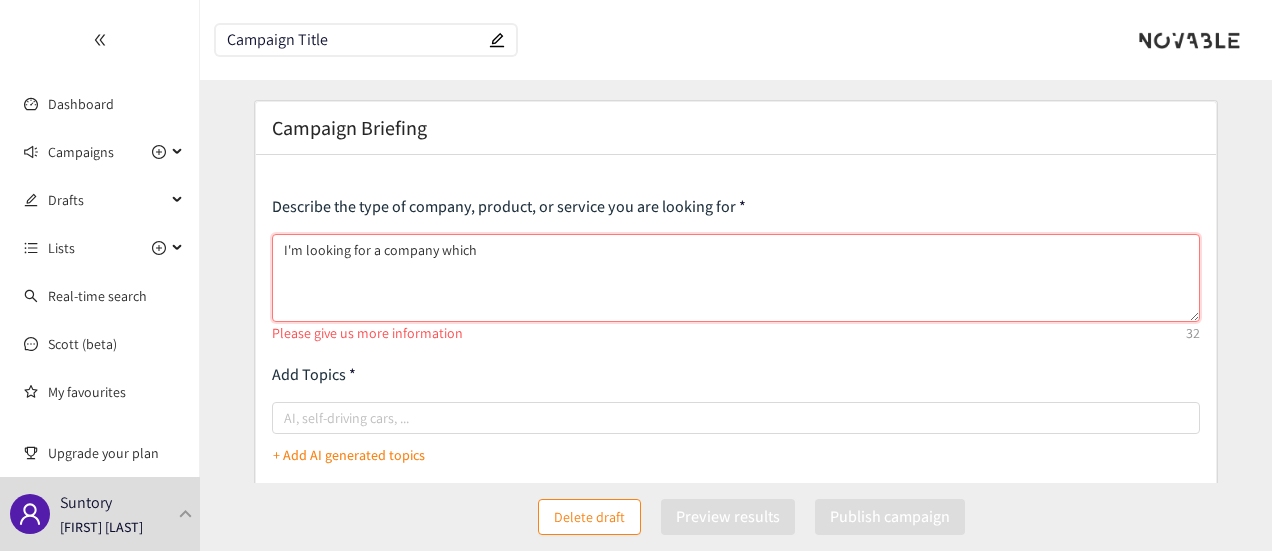 click on "I'm looking for a company which" at bounding box center (736, 278) 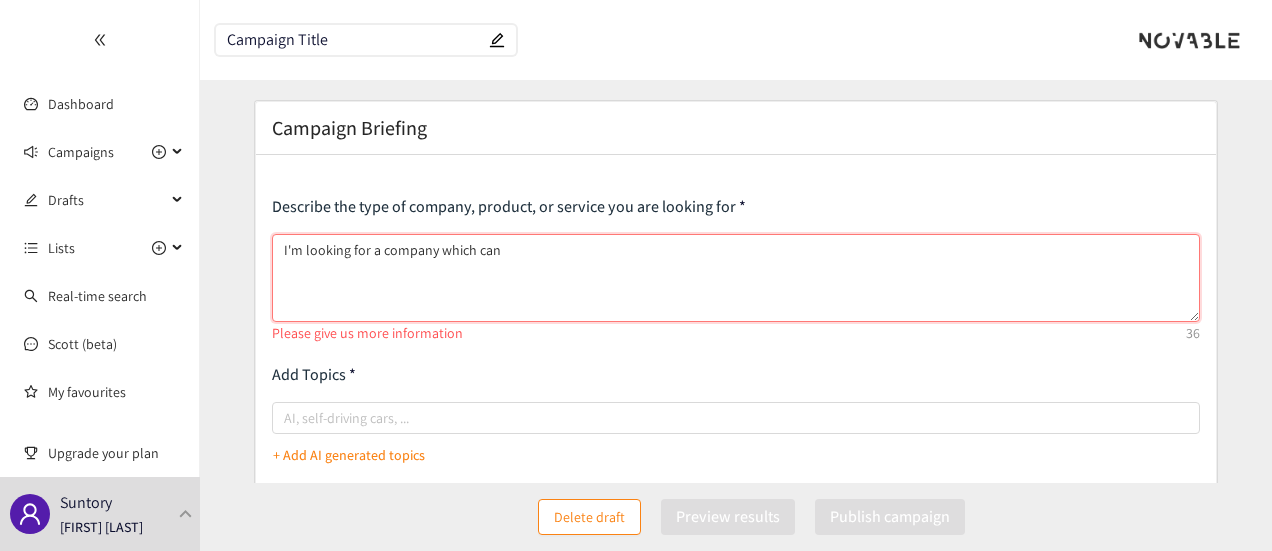paste on "A service that leverages AI to simulate consumers' emotional responses, attention (eye-tracking), memory retention, and comprehension regarding product labels and packaging, in order to predict their overall performance." 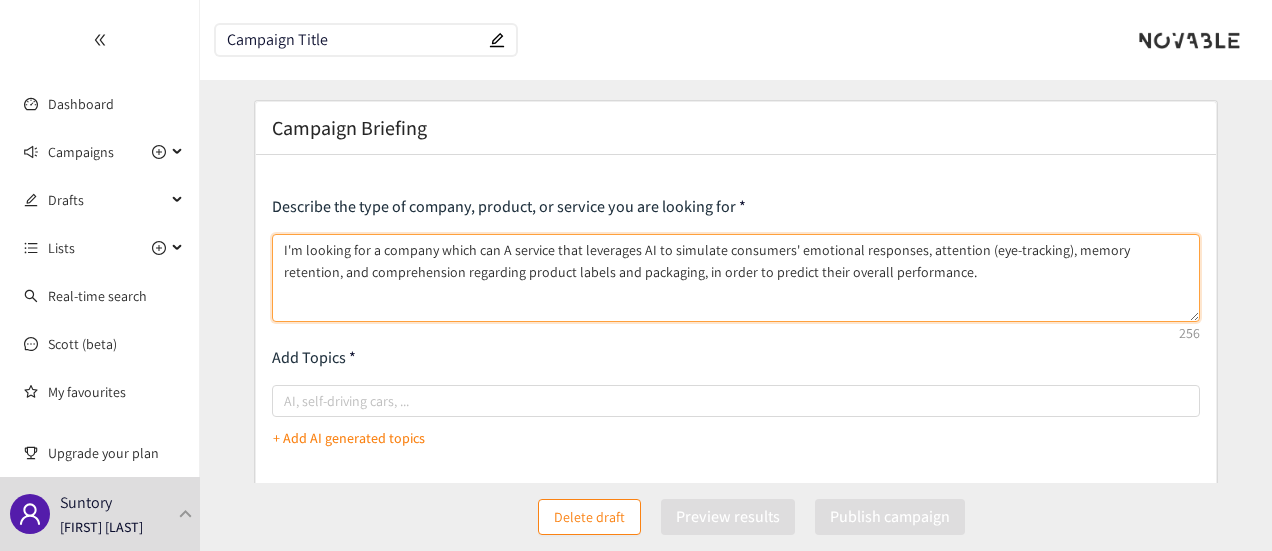 drag, startPoint x: 496, startPoint y: 247, endPoint x: 434, endPoint y: 249, distance: 62.03225 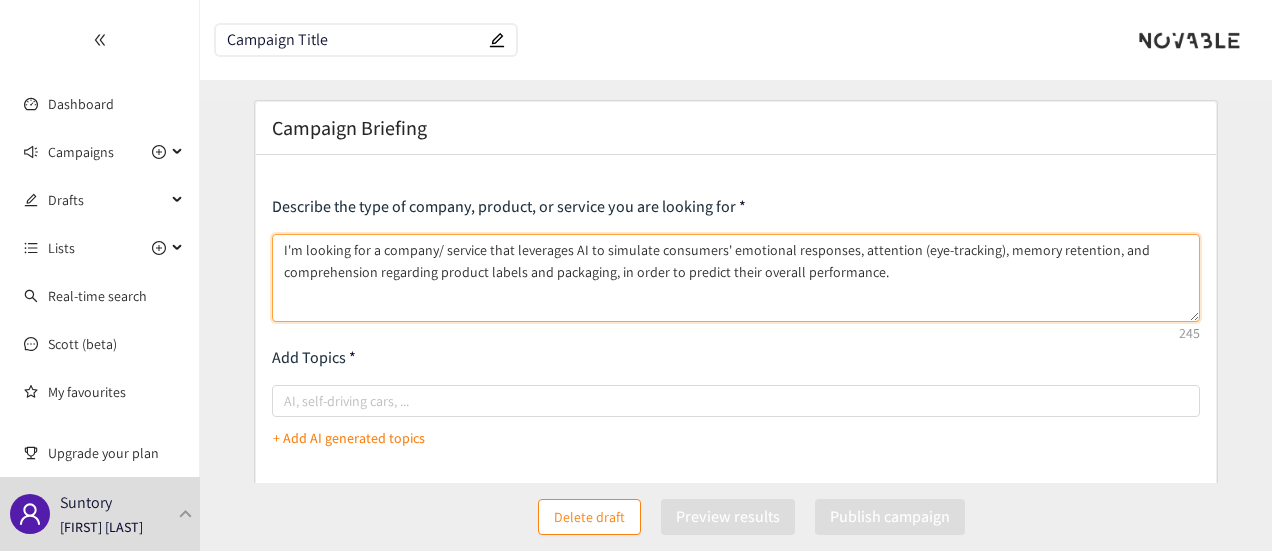 drag, startPoint x: 584, startPoint y: 251, endPoint x: 945, endPoint y: 279, distance: 362.08426 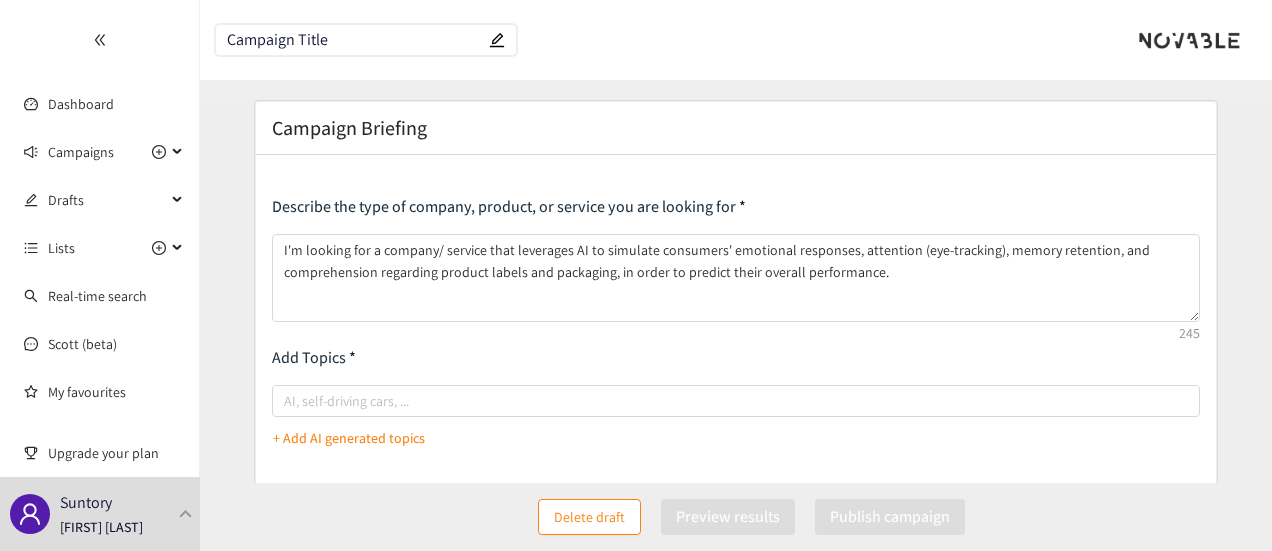 click on "Add Topics" at bounding box center (736, 358) 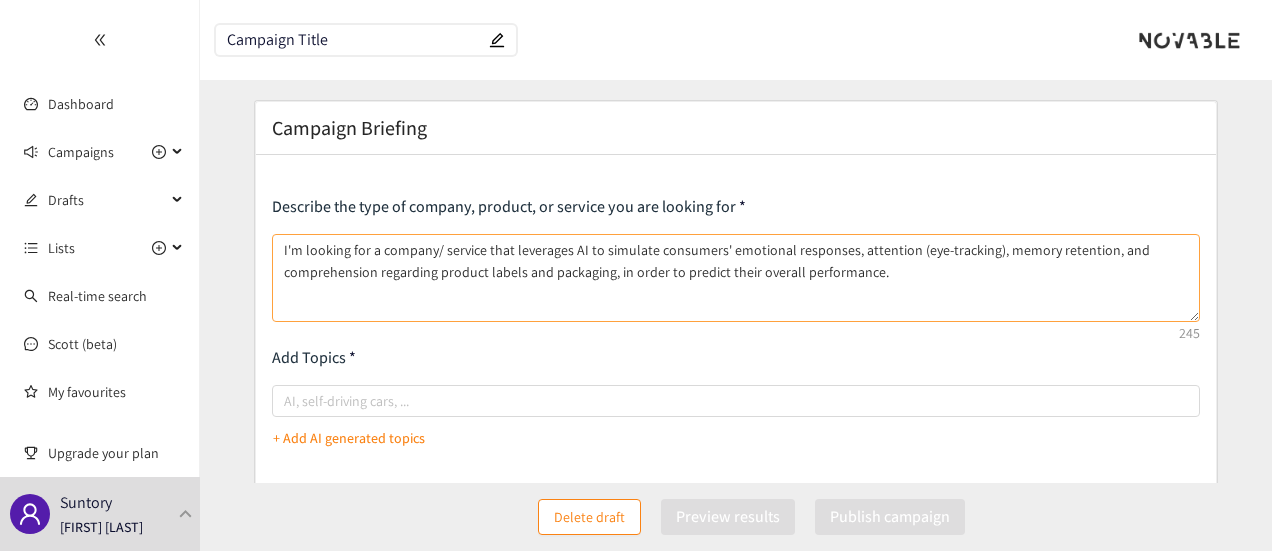 scroll, scrollTop: 100, scrollLeft: 0, axis: vertical 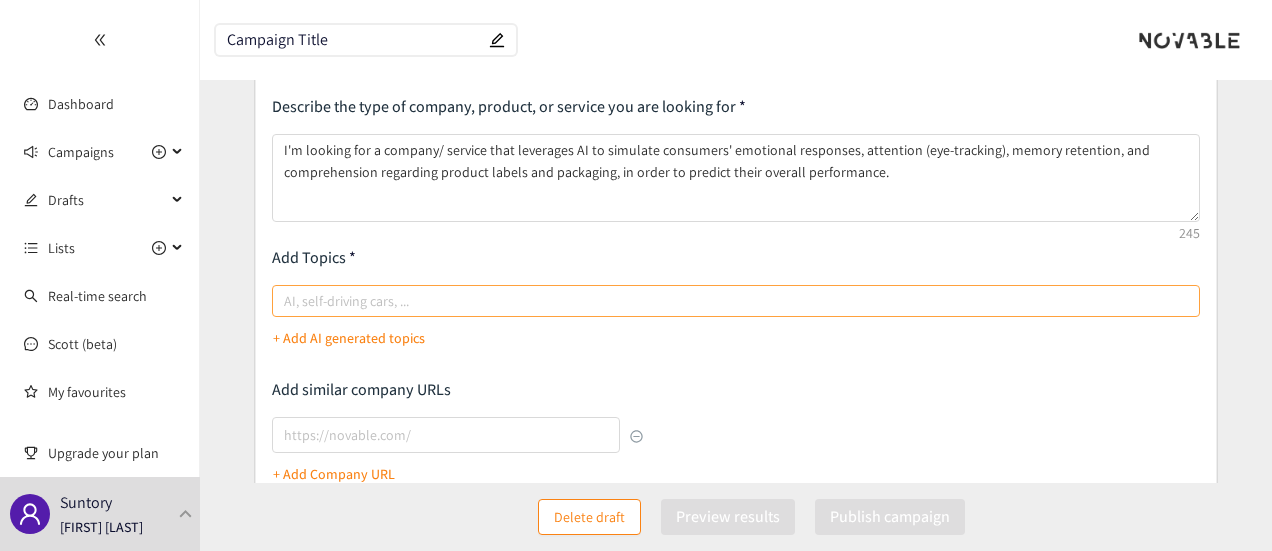 click at bounding box center (726, 301) 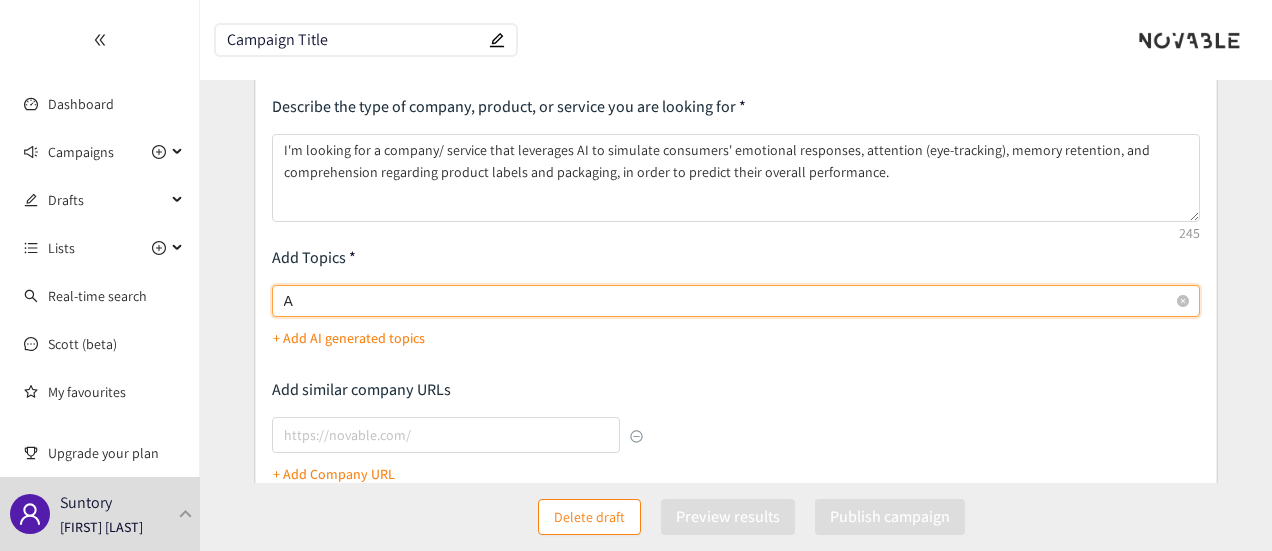 type on "AI" 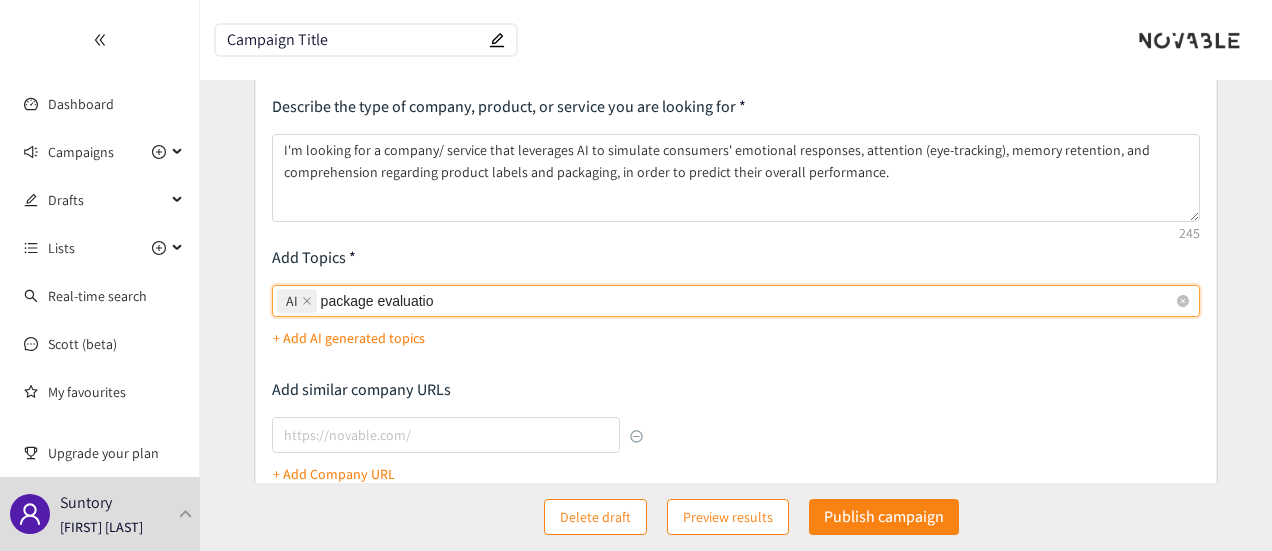 type on "package evaluation" 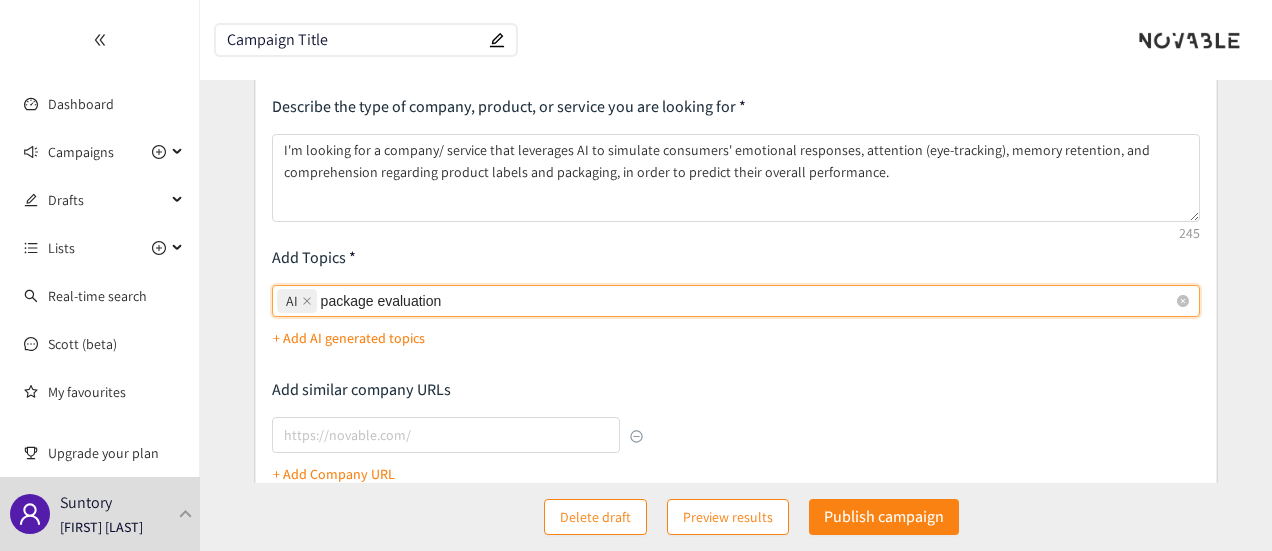 type 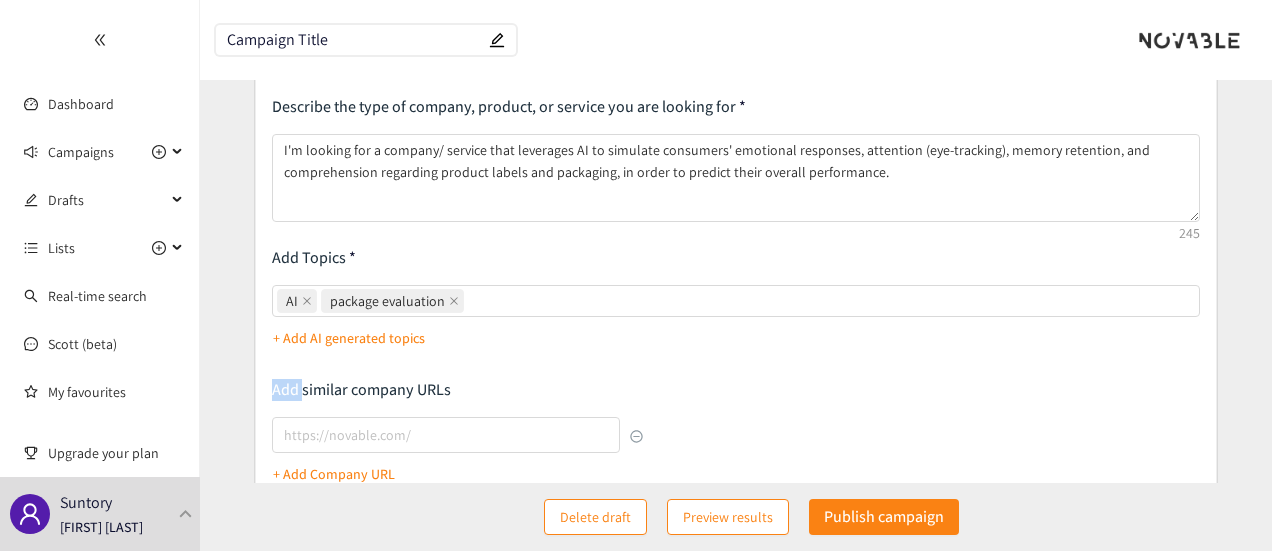 click on "Describe the type of company, product, or service you are looking for I'm looking for a company/ service that leverages AI to simulate consumers' emotional responses, attention (eye-tracking), memory retention, and comprehension regarding product labels and packaging, in order to predict their overall performance. Add Topics AI package evaluation  + Add AI generated topics Add similar company URLs + Add Company URL Countries or Regions   Enter countries or regions of interest (or leave empty for the entire world) Exclude Keywords   List keywords you want to exclude from the search Extend this Campaign to Patents & Scientific Literature" at bounding box center [736, 416] 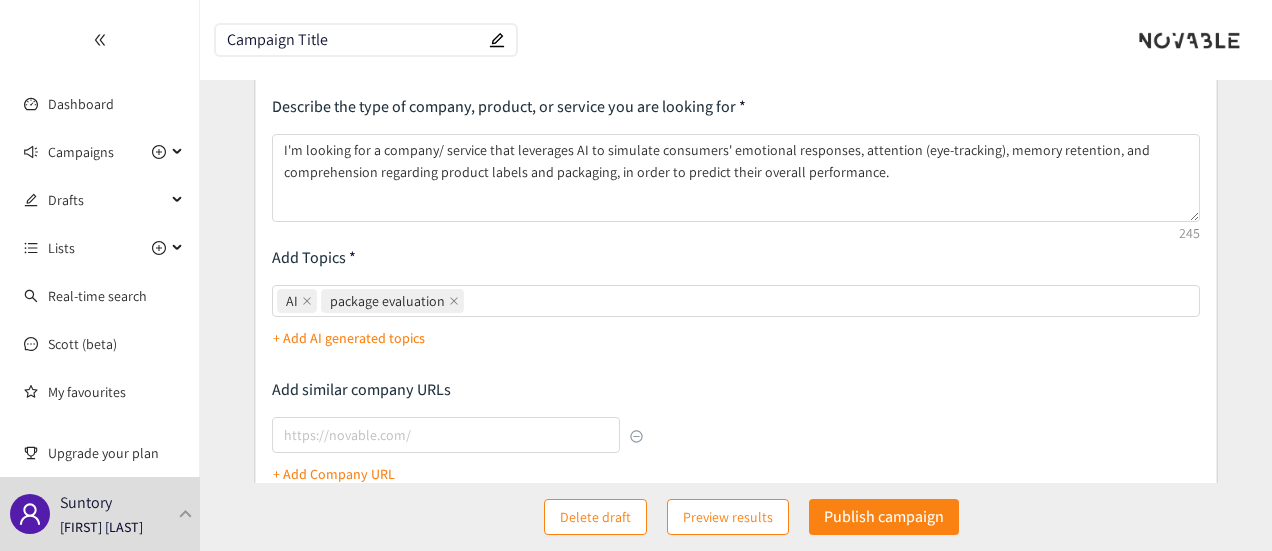click on "+ Add AI generated topics" at bounding box center [736, 338] 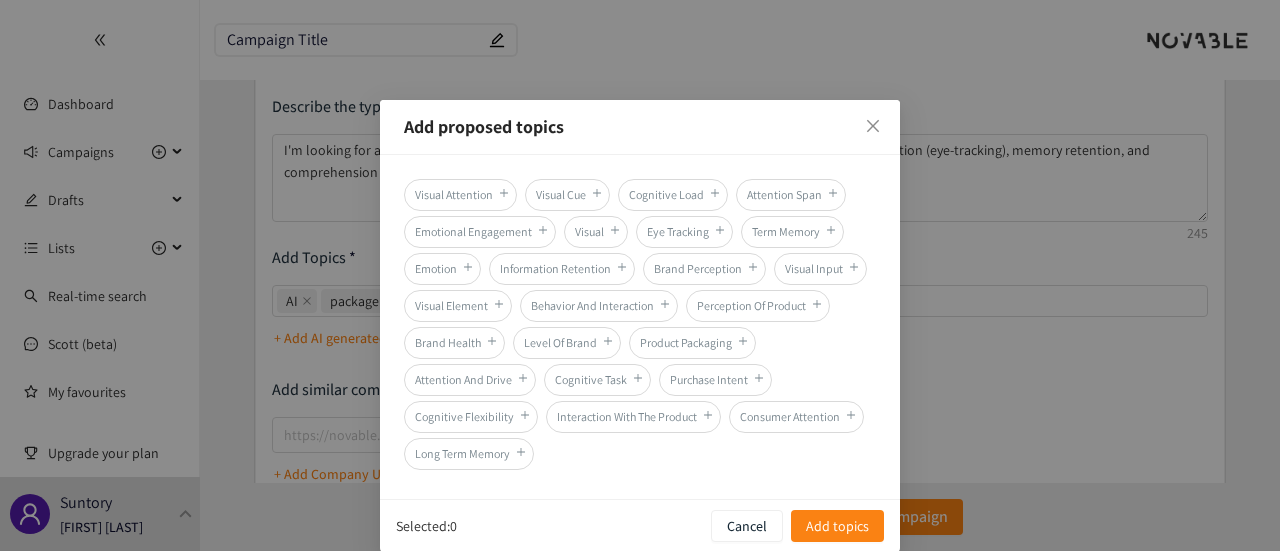 click on "Visual Attention" at bounding box center [460, 195] 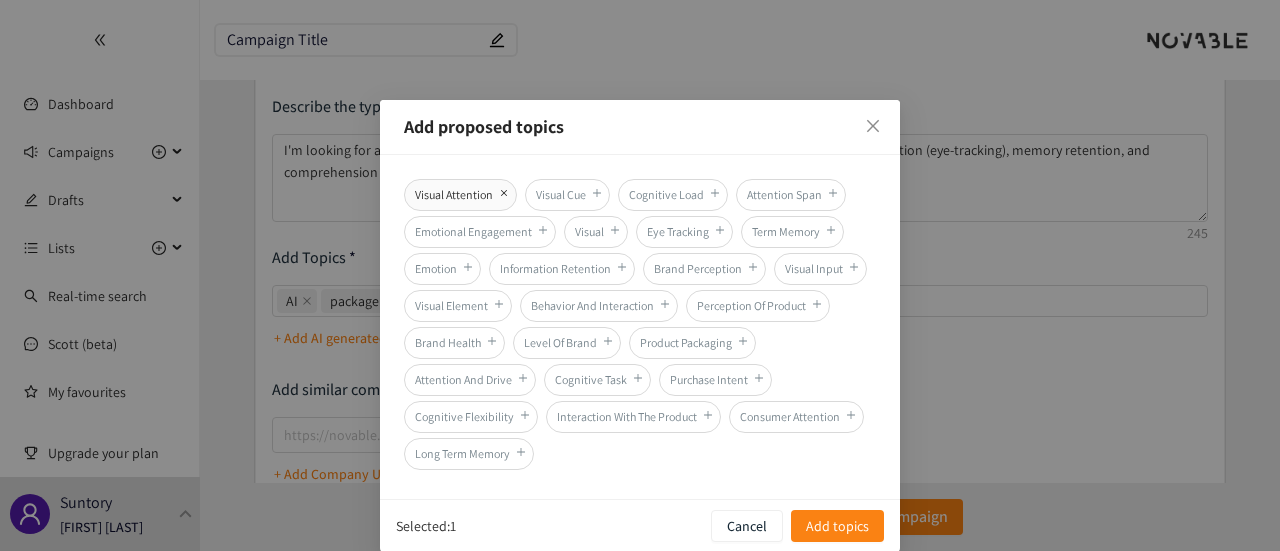 click on "Emotional Engagement" at bounding box center [480, 232] 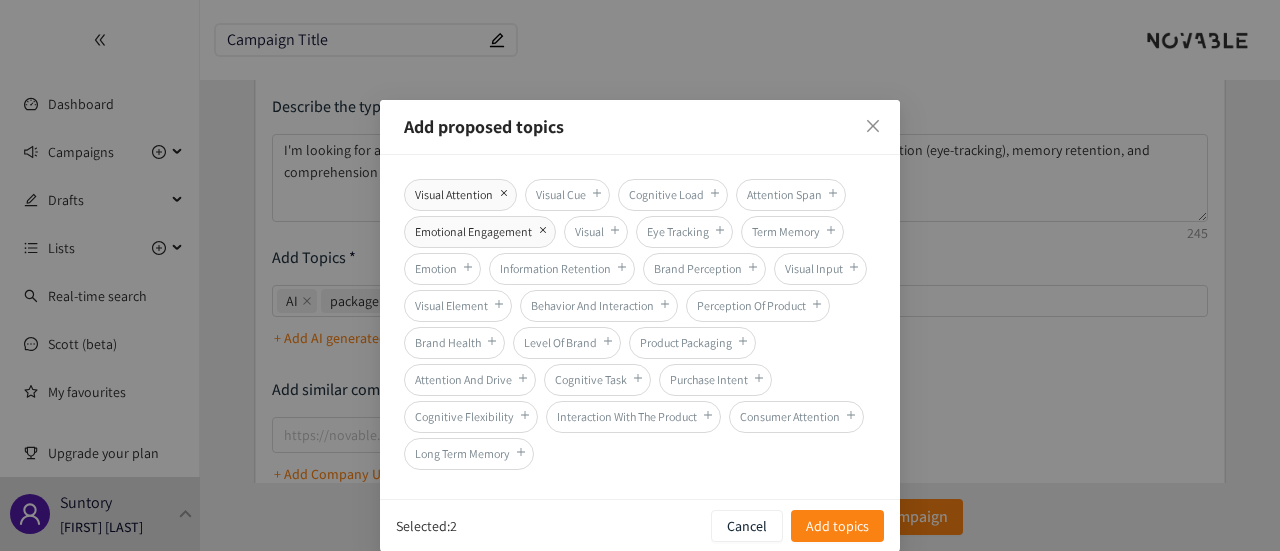 click on "Brand Perception" at bounding box center [704, 269] 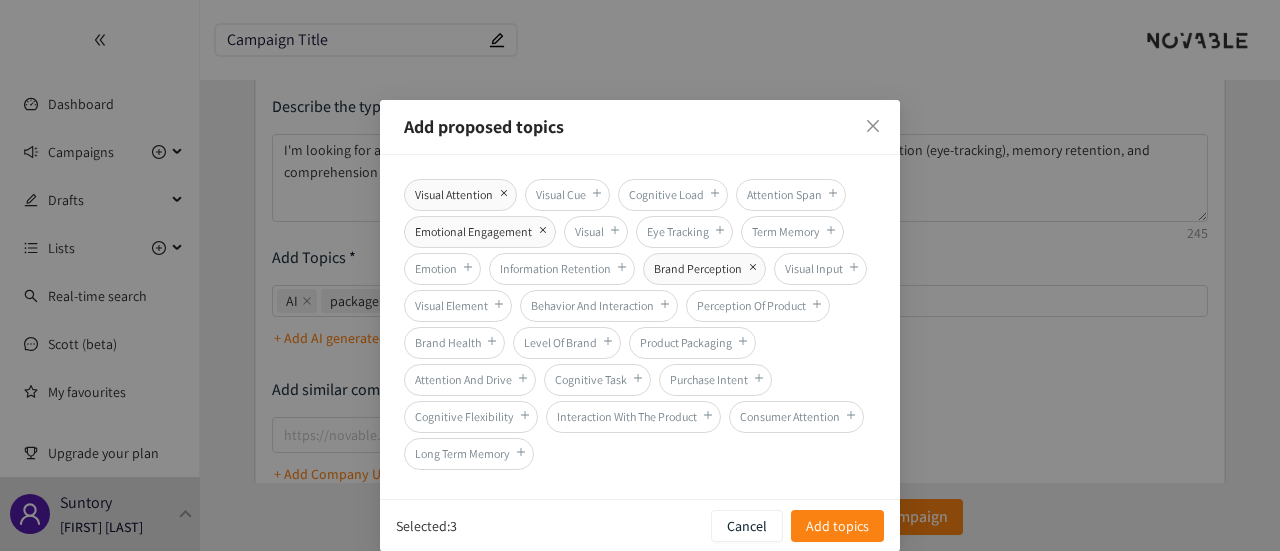 click on "Perception Of Product" at bounding box center [758, 306] 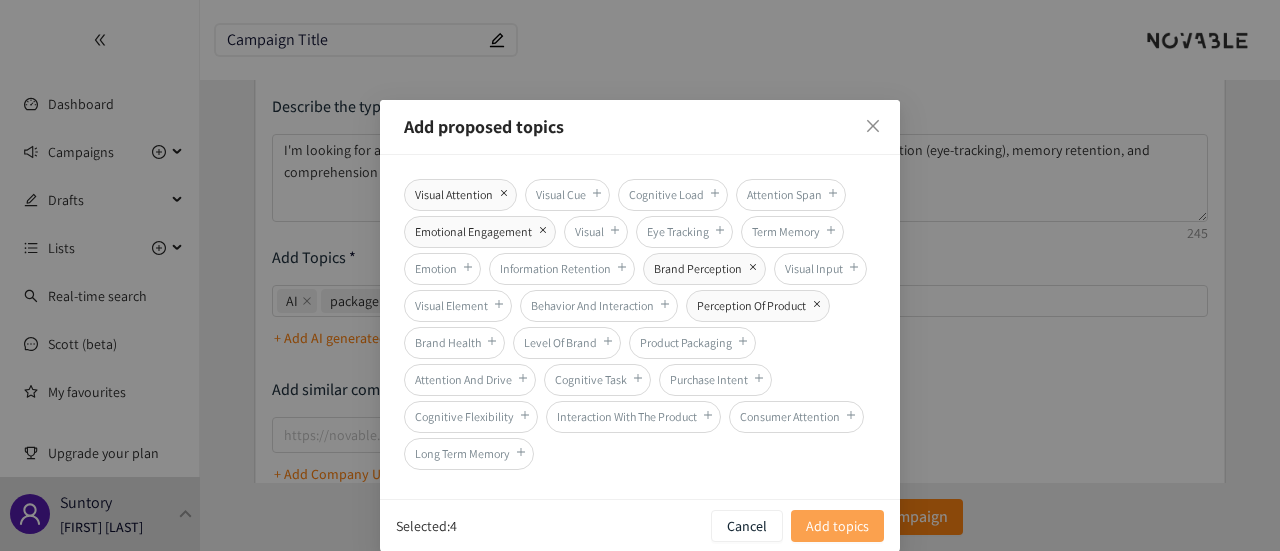 click on "Add topics" at bounding box center [837, 526] 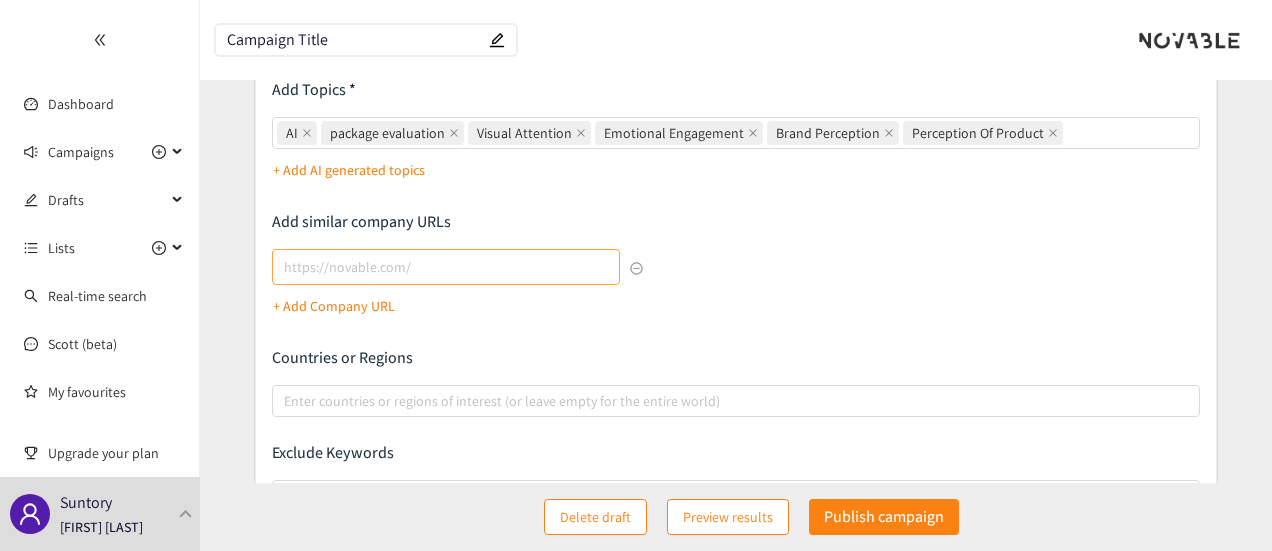 scroll, scrollTop: 300, scrollLeft: 0, axis: vertical 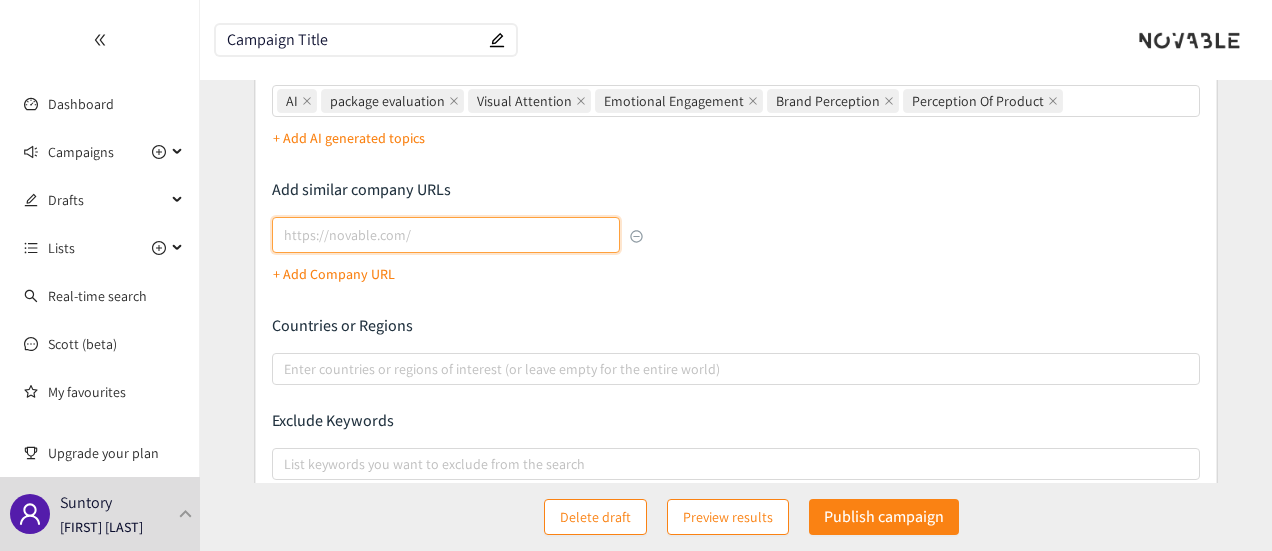 click at bounding box center (446, 235) 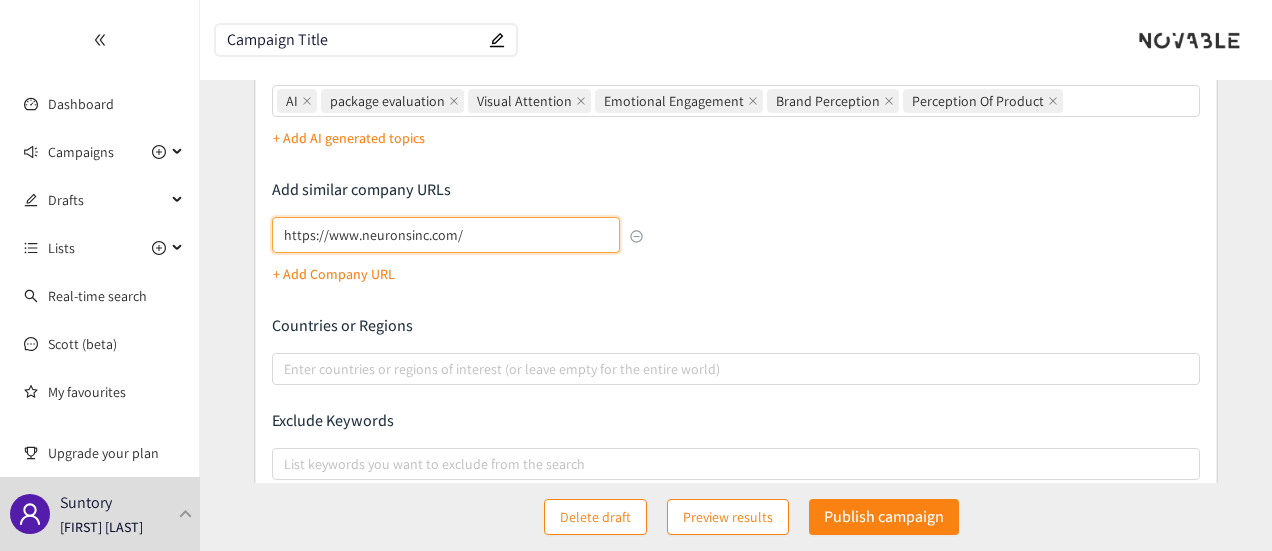 type on "https://www.neuronsinc.com/" 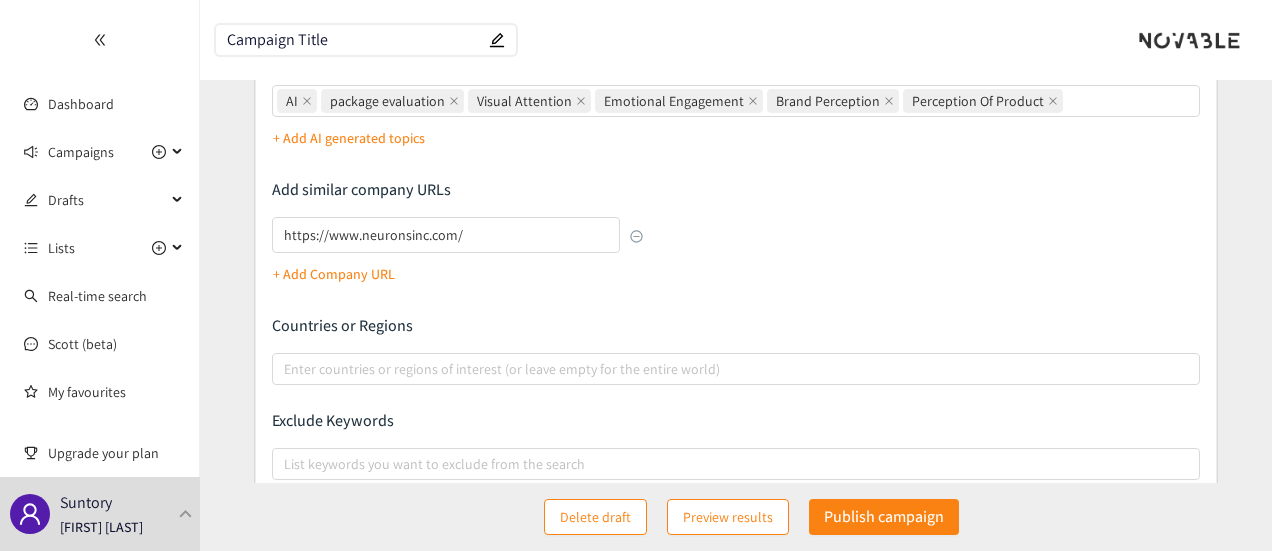 click on "Describe the type of company, product, or service you are looking for I'm looking for a company/ service that leverages AI to simulate consumers' emotional responses, attention (eye-tracking), memory retention, and comprehension regarding product labels and packaging, in order to predict their overall performance. Add Topics AI package evaluation Visual Attention Emotional Engagement Brand Perception Perception Of Product  + Add AI generated topics Add similar company URLs https://www.neuronsinc.com/ + Add Company URL Countries or Regions   Enter countries or regions of interest (or leave empty for the entire world) Exclude Keywords   List keywords you want to exclude from the search Extend this Campaign to Patents & Scientific Literature" at bounding box center [736, 216] 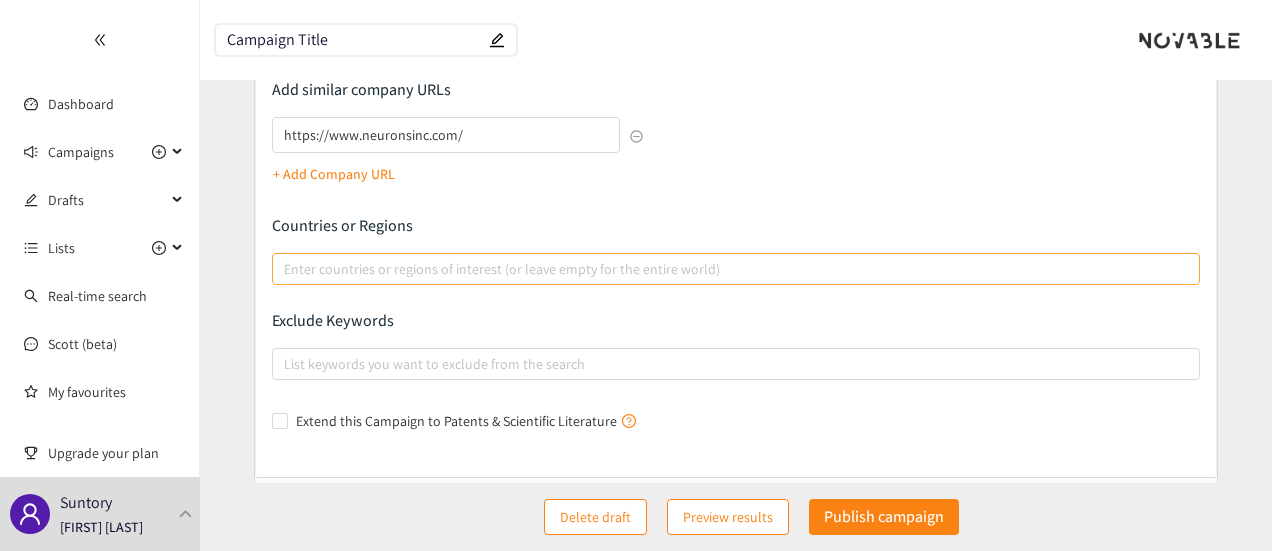 click at bounding box center [726, 269] 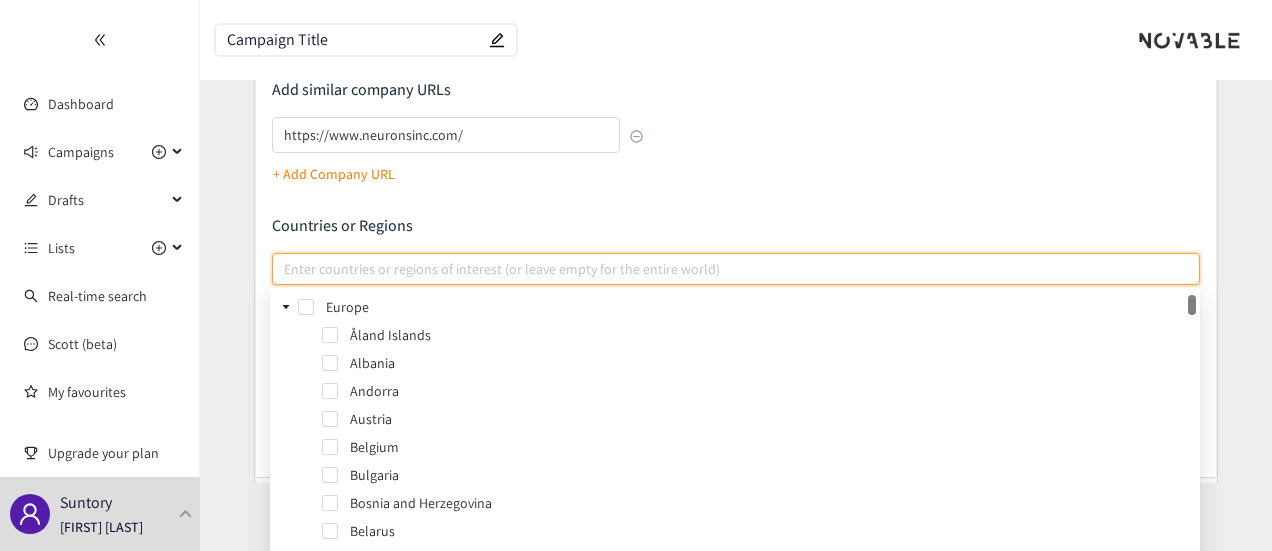 click on "Describe the type of company, product, or service you are looking for I'm looking for a company/ service that leverages AI to simulate consumers' emotional responses, attention (eye-tracking), memory retention, and comprehension regarding product labels and packaging, in order to predict their overall performance. Add Topics AI package evaluation Visual Attention Emotional Engagement Brand Perception Perception Of Product  + Add AI generated topics Add similar company URLs https://www.neuronsinc.com/ + Add Company URL Countries or Regions   Enter countries or regions of interest (or leave empty for the entire world) Exclude Keywords   List keywords you want to exclude from the search Extend this Campaign to Patents & Scientific Literature" at bounding box center [736, 116] 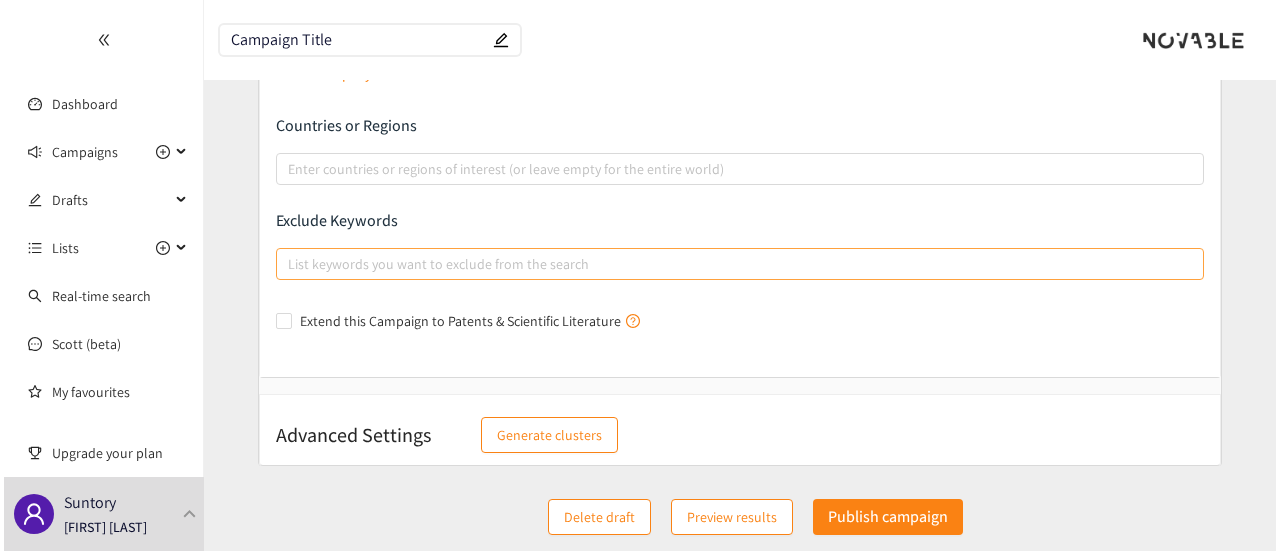 scroll, scrollTop: 500, scrollLeft: 0, axis: vertical 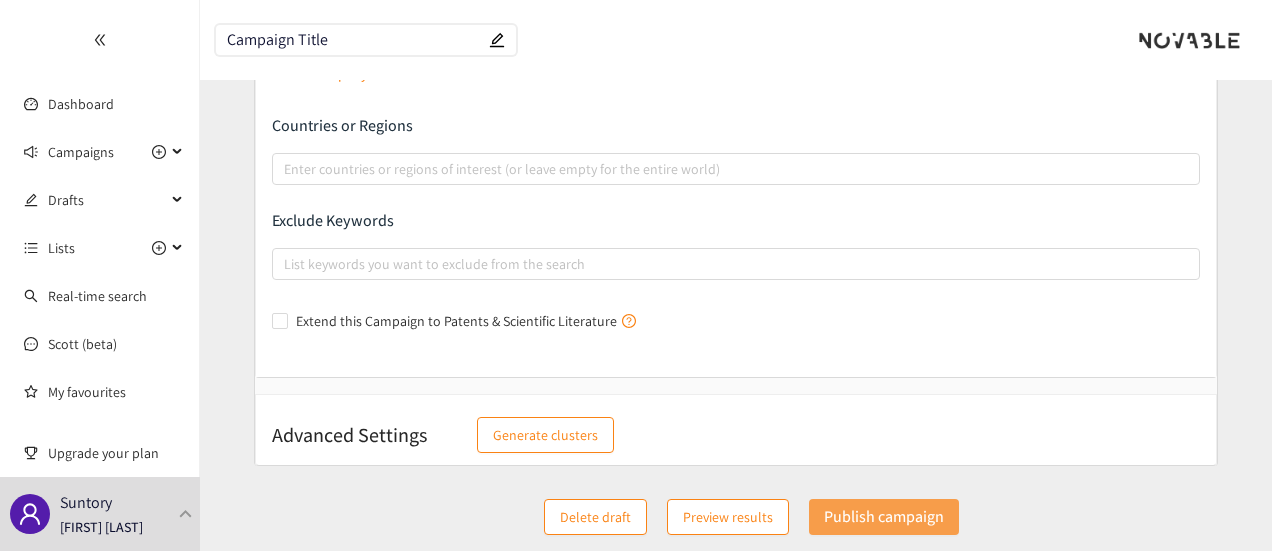 click on "Publish campaign" at bounding box center [884, 516] 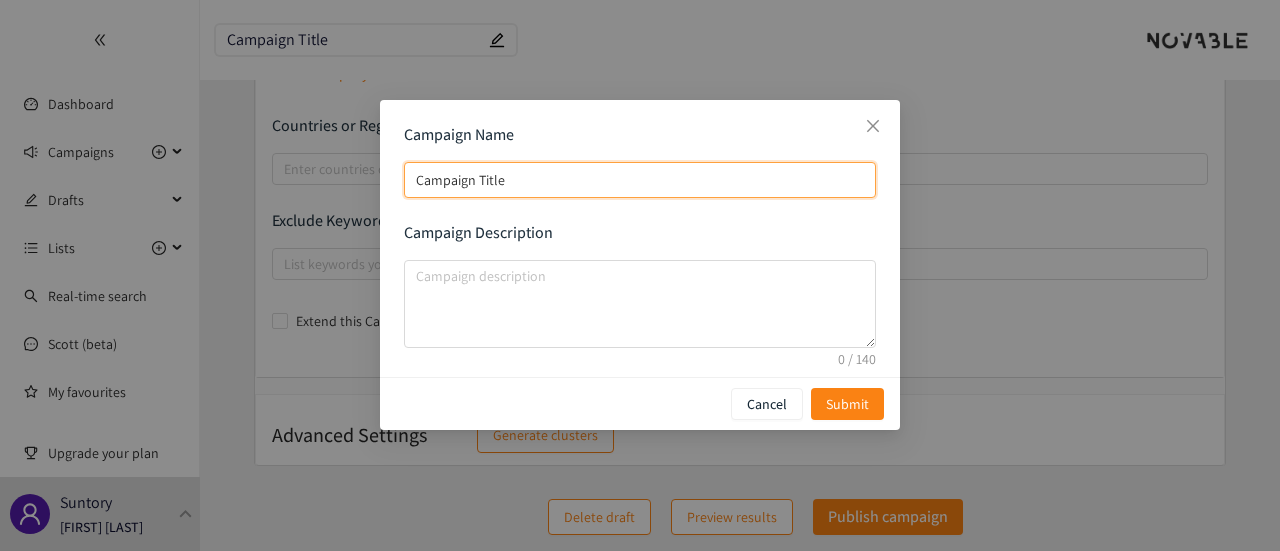 click on "Campaign Title" at bounding box center [640, 180] 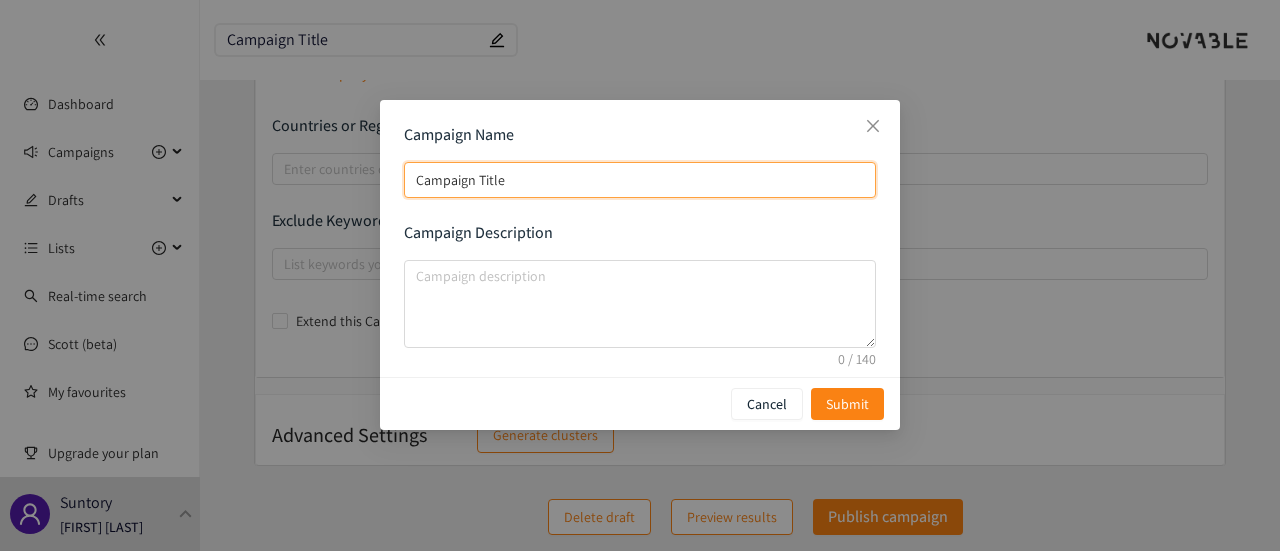 type on "A" 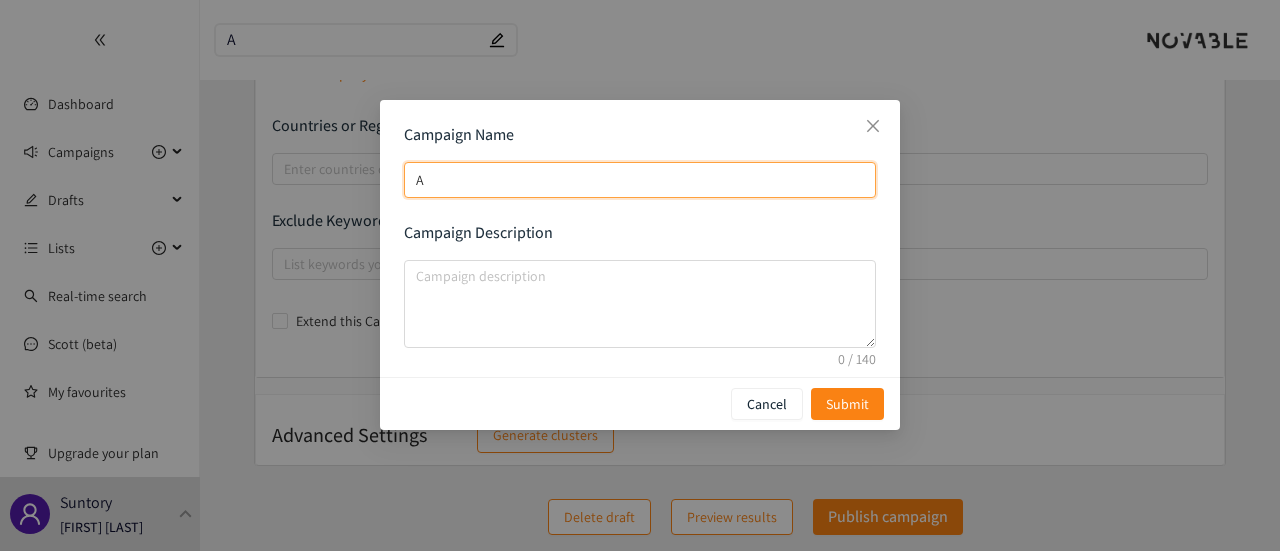 type on "AI" 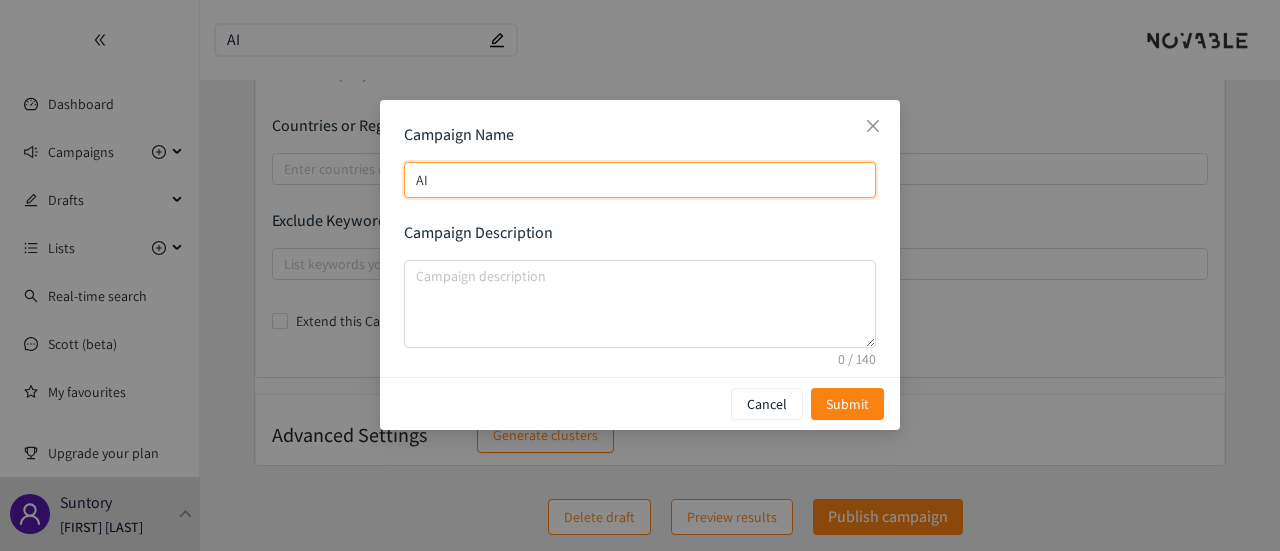 type on "AI" 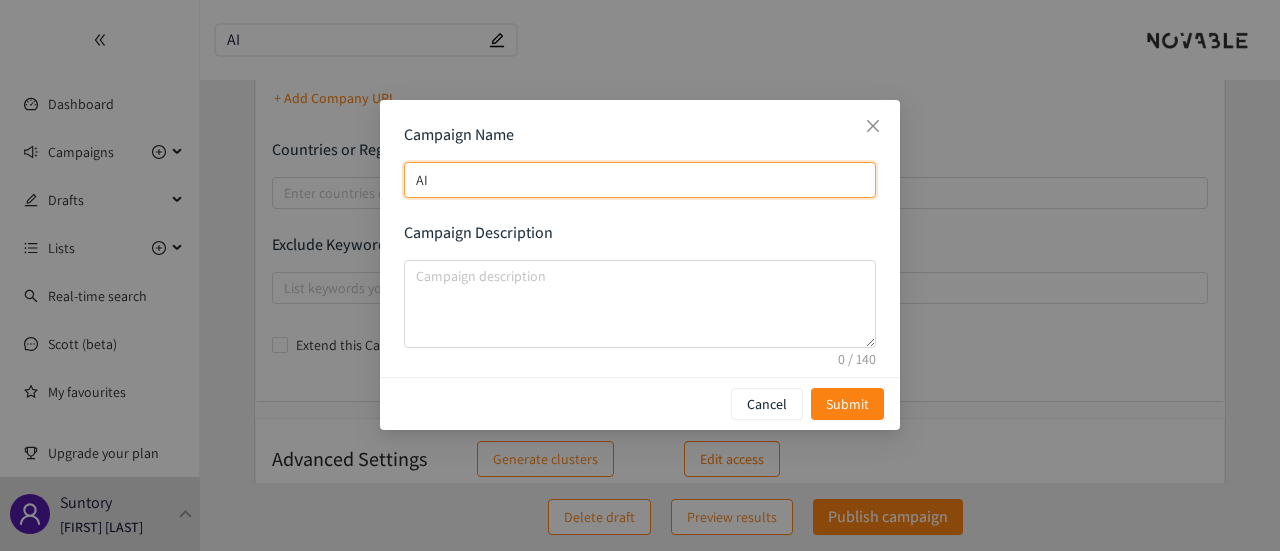 scroll, scrollTop: 524, scrollLeft: 0, axis: vertical 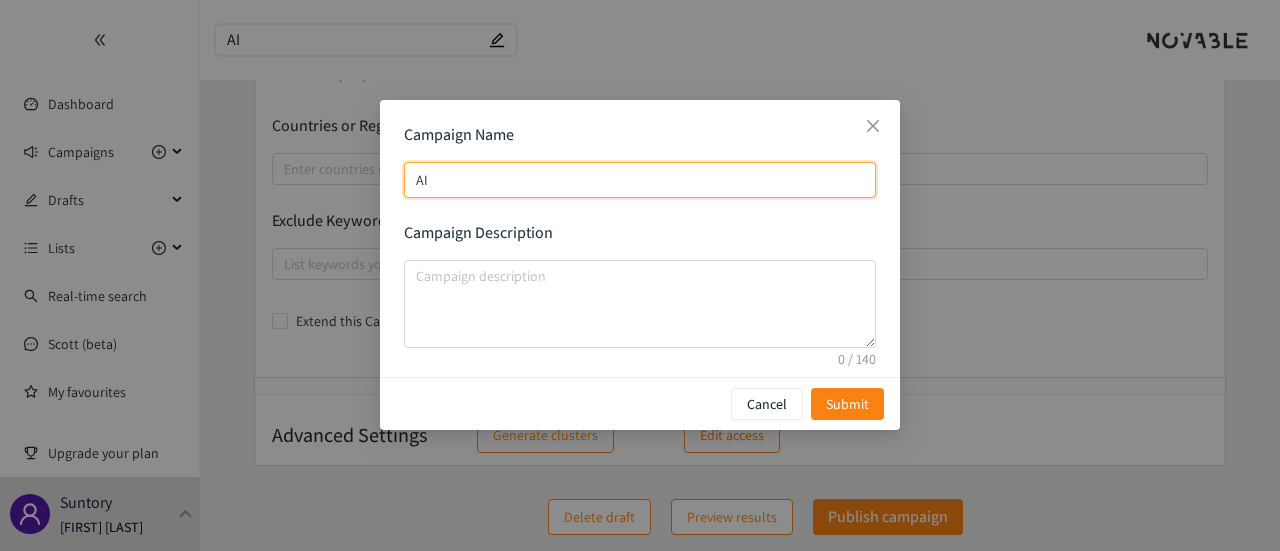type on "AIC" 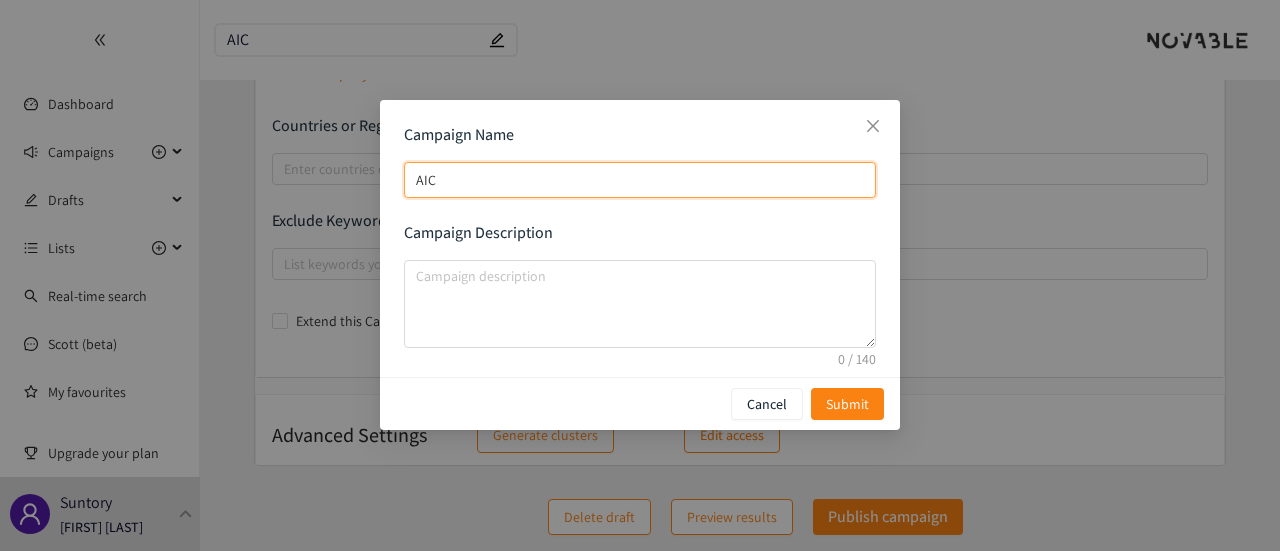 type on "AICr" 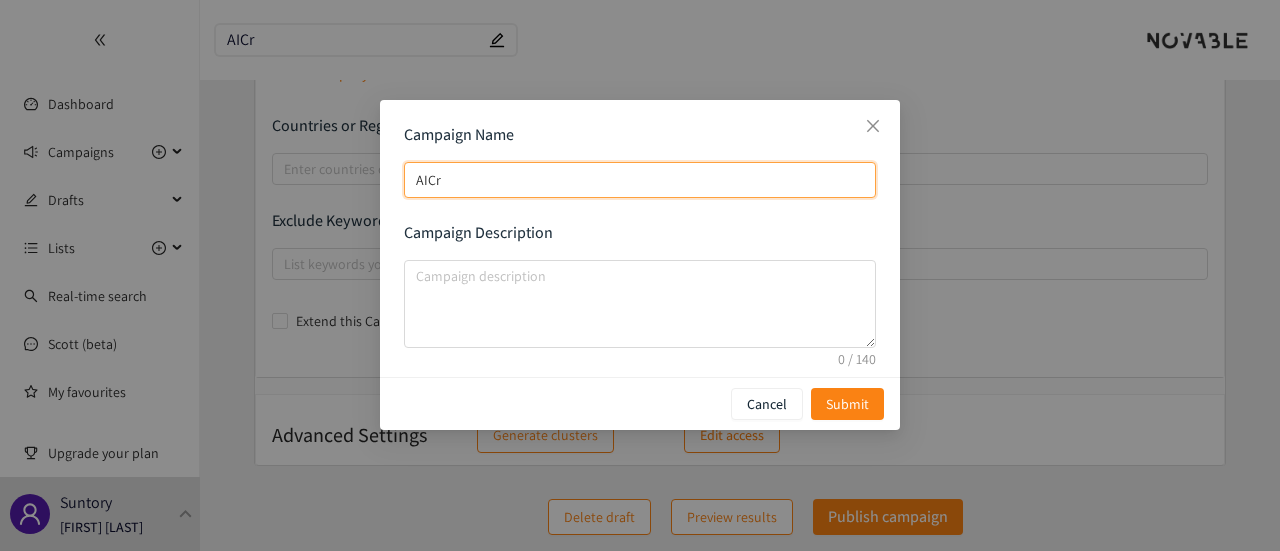 type on "AICre" 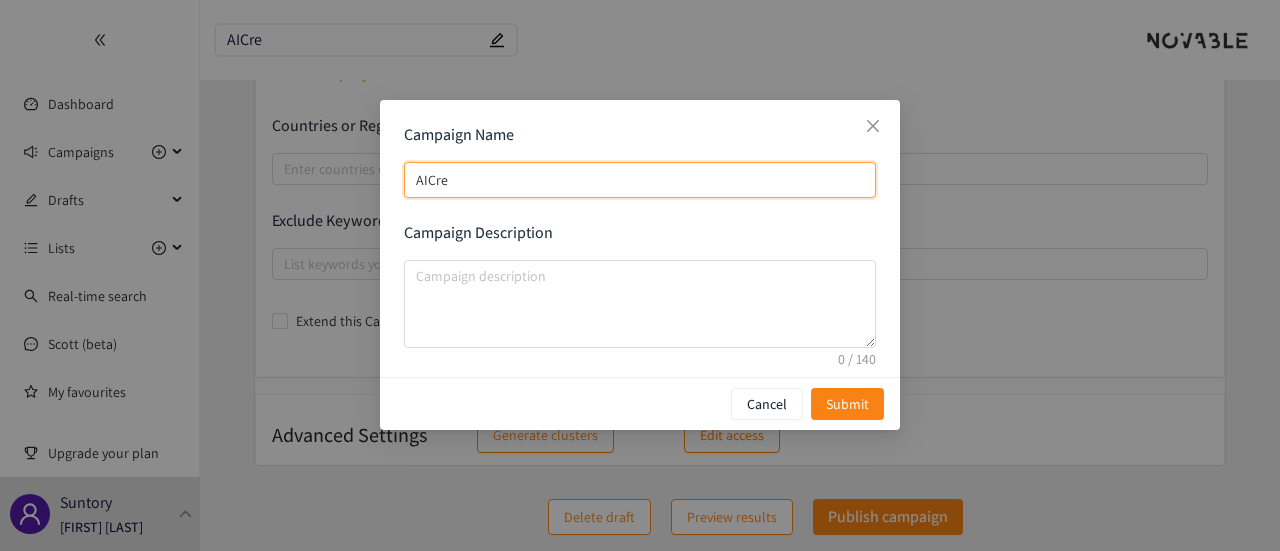 type on "AI" 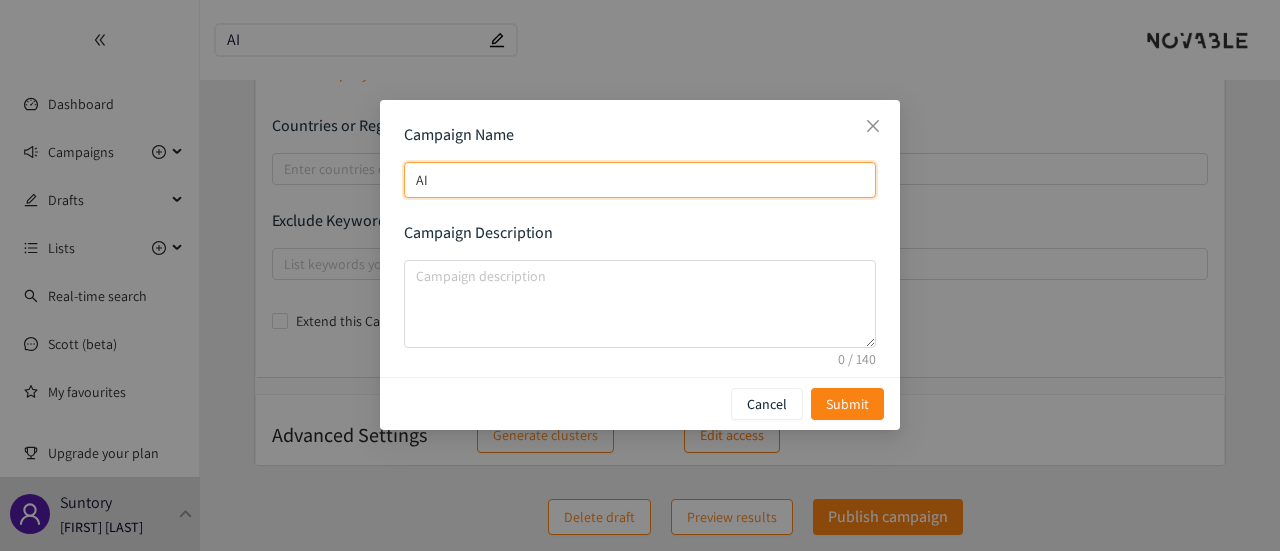 type on "AIa" 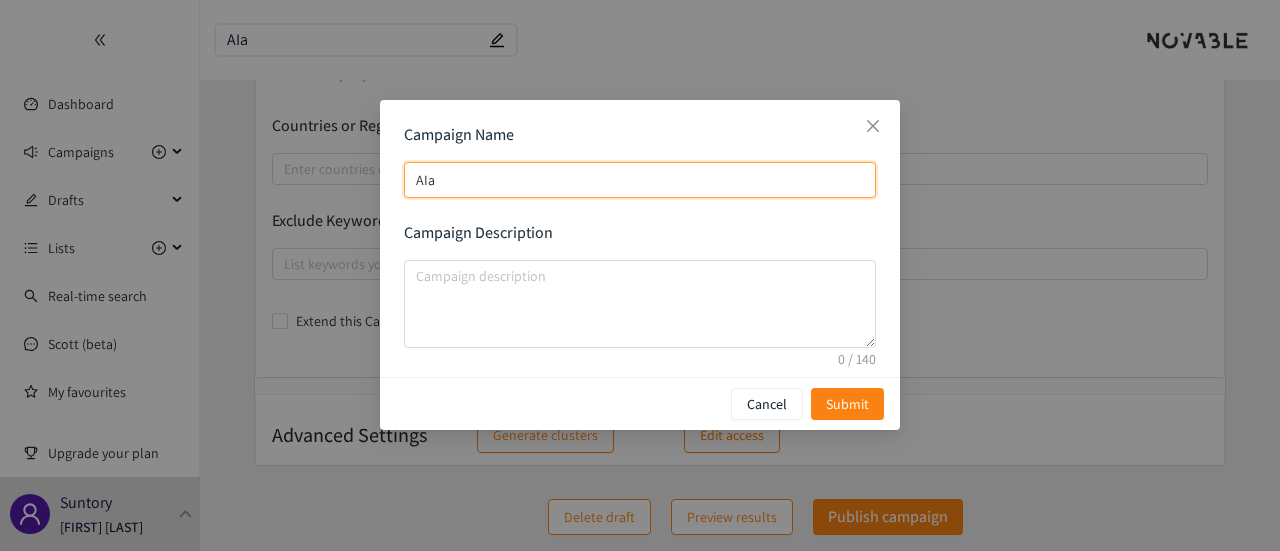 type on "AIat" 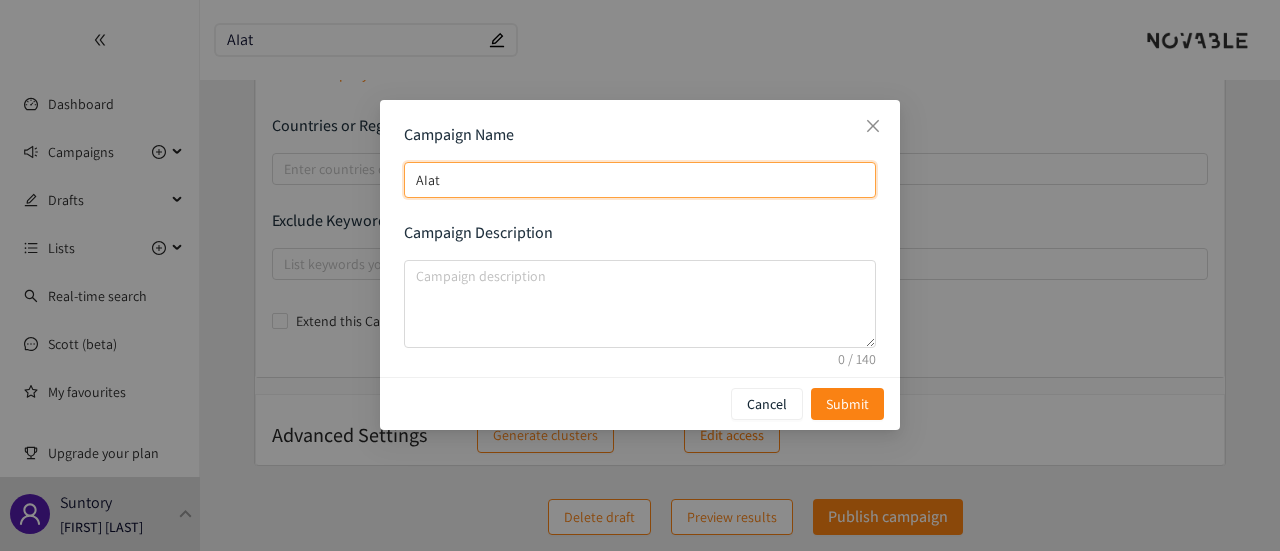 type on "AIati" 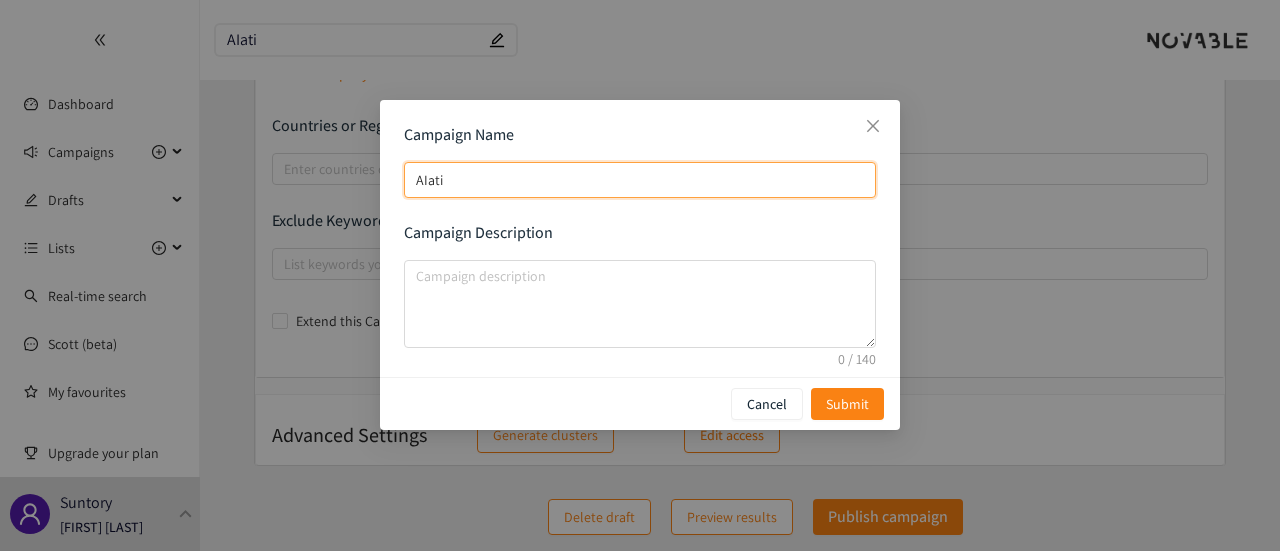 type on "AIativ" 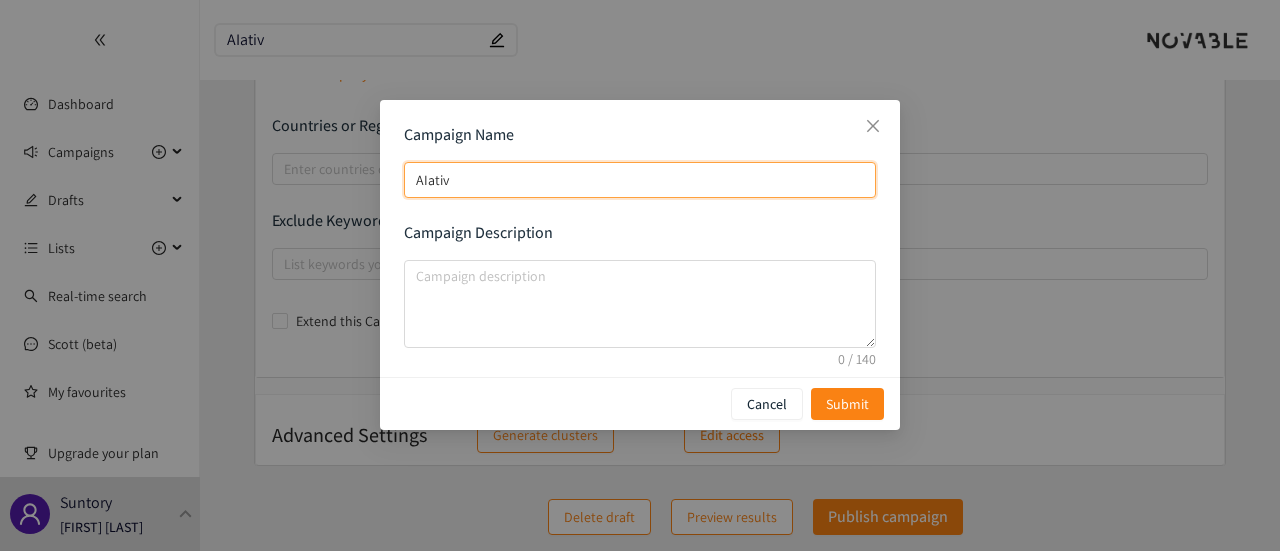 type on "AIative" 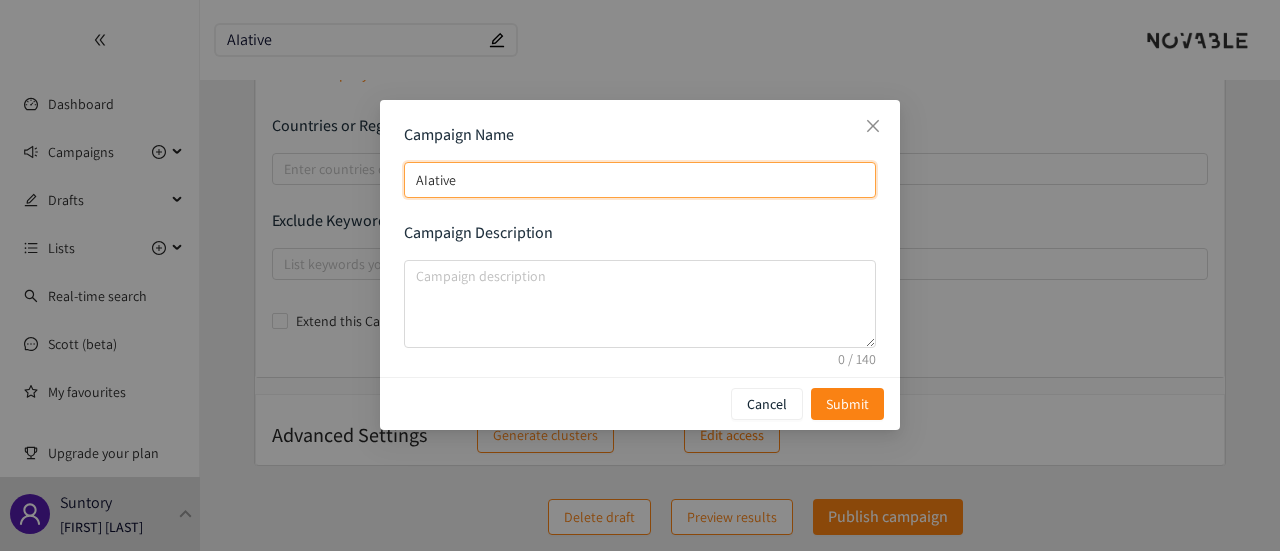 type on "AIative" 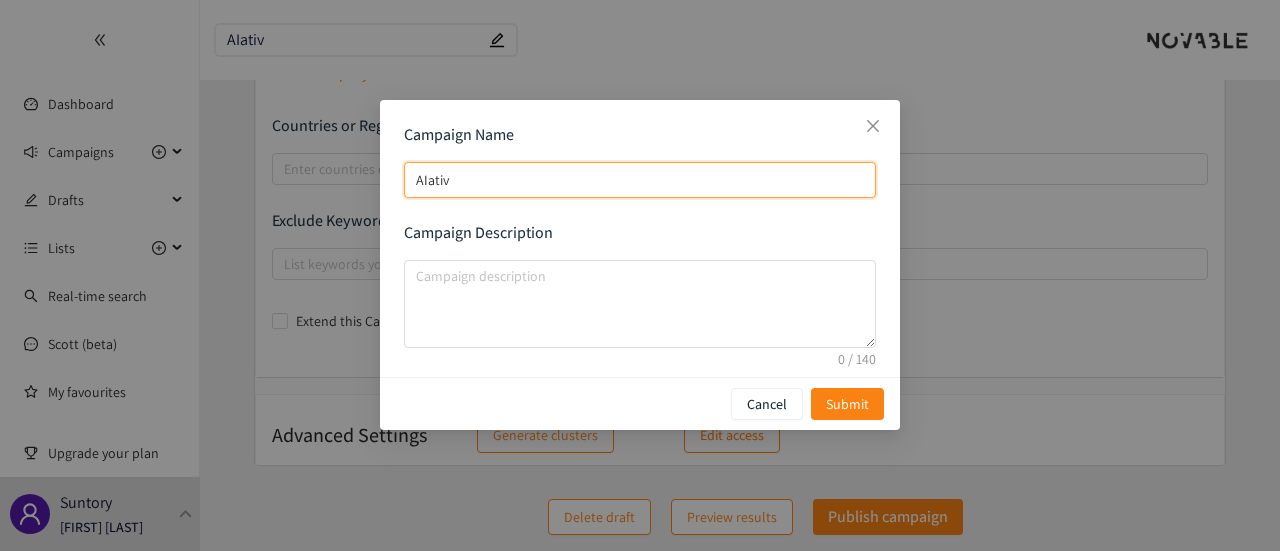 type on "AIati" 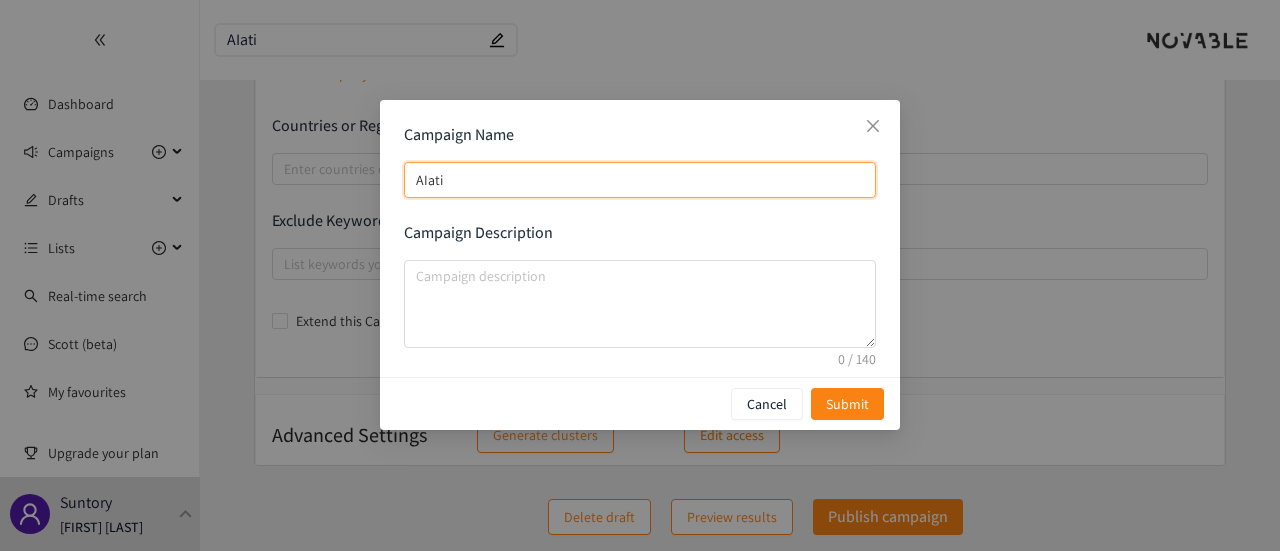 type on "AIat" 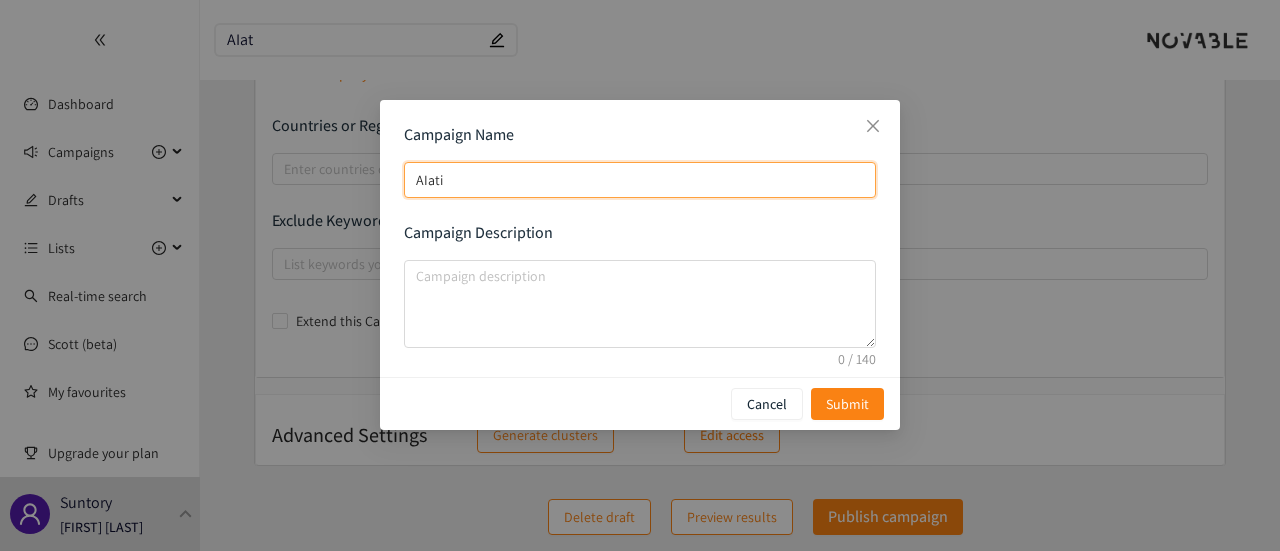 type on "AIat" 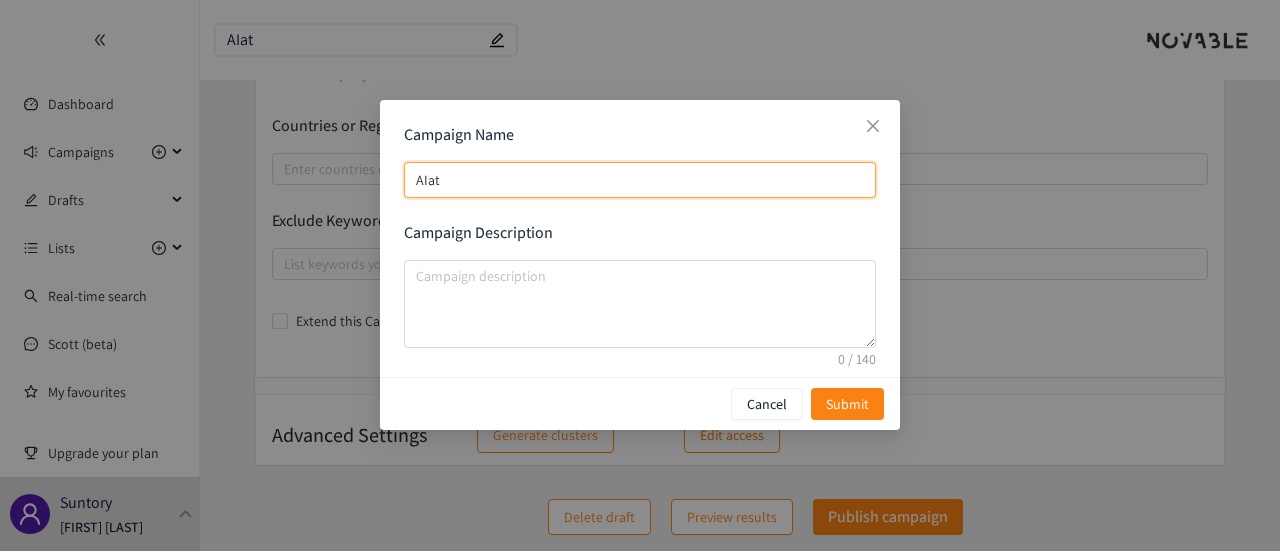 type on "AIa" 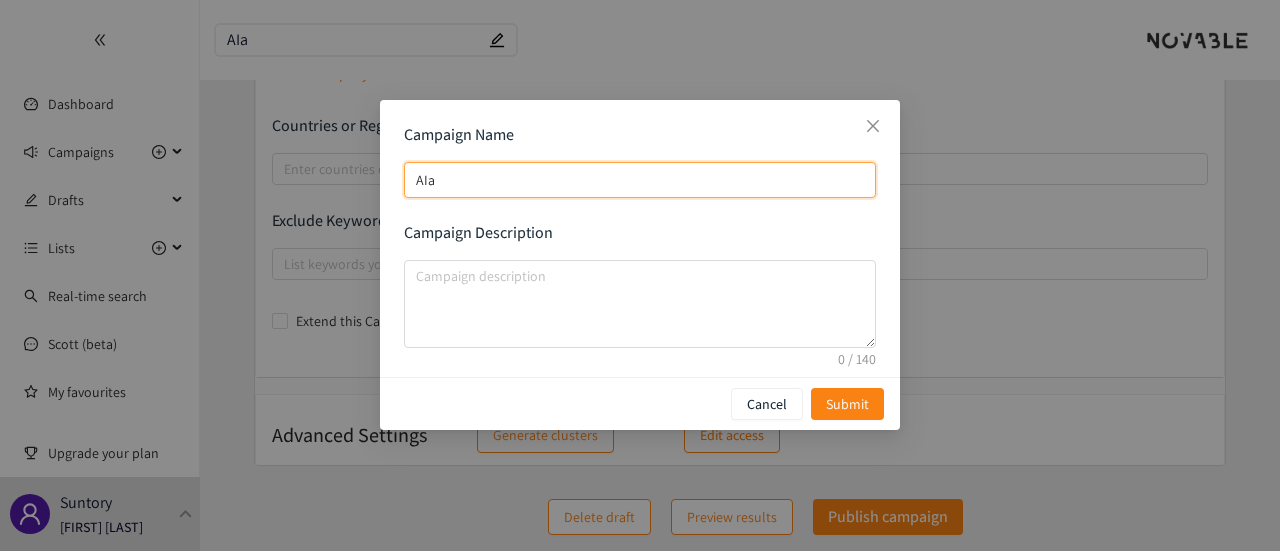 type on "AI" 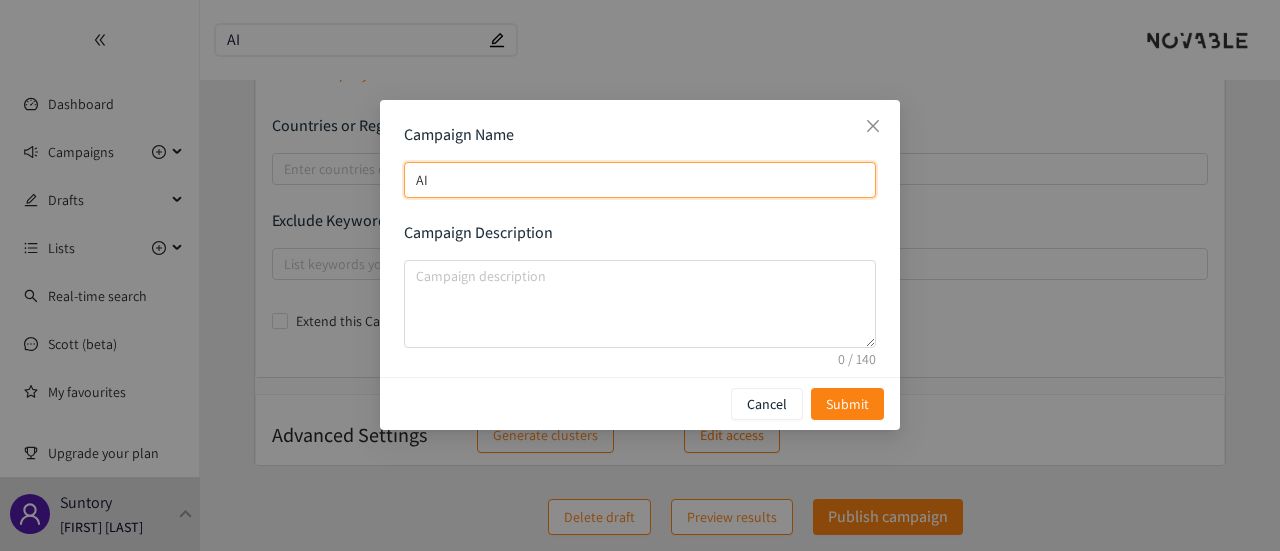 type on "AI" 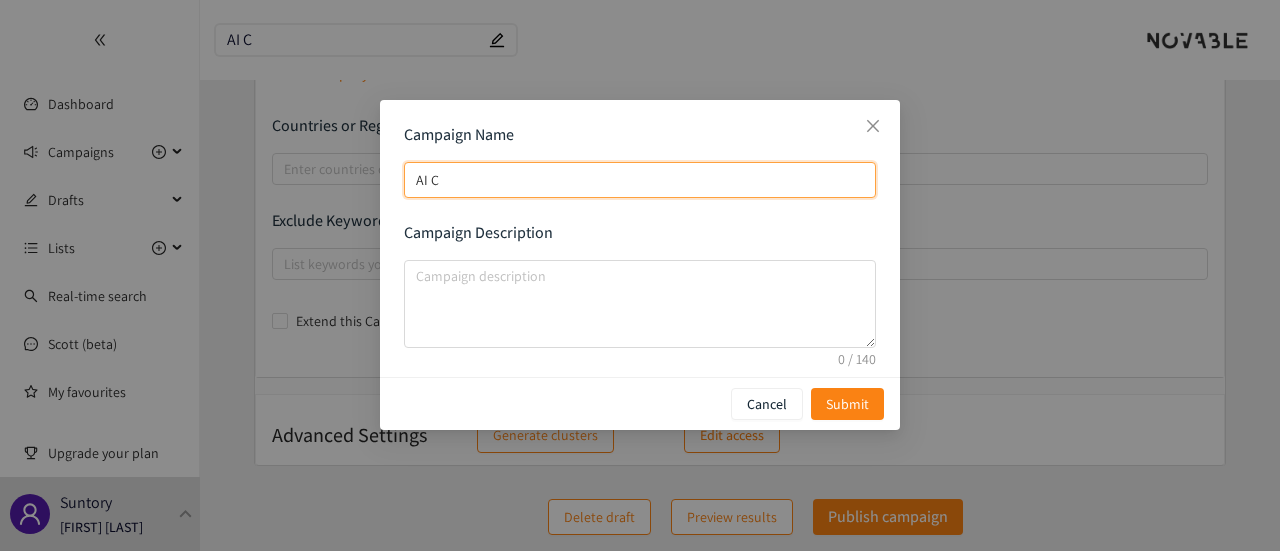 type on "AI" 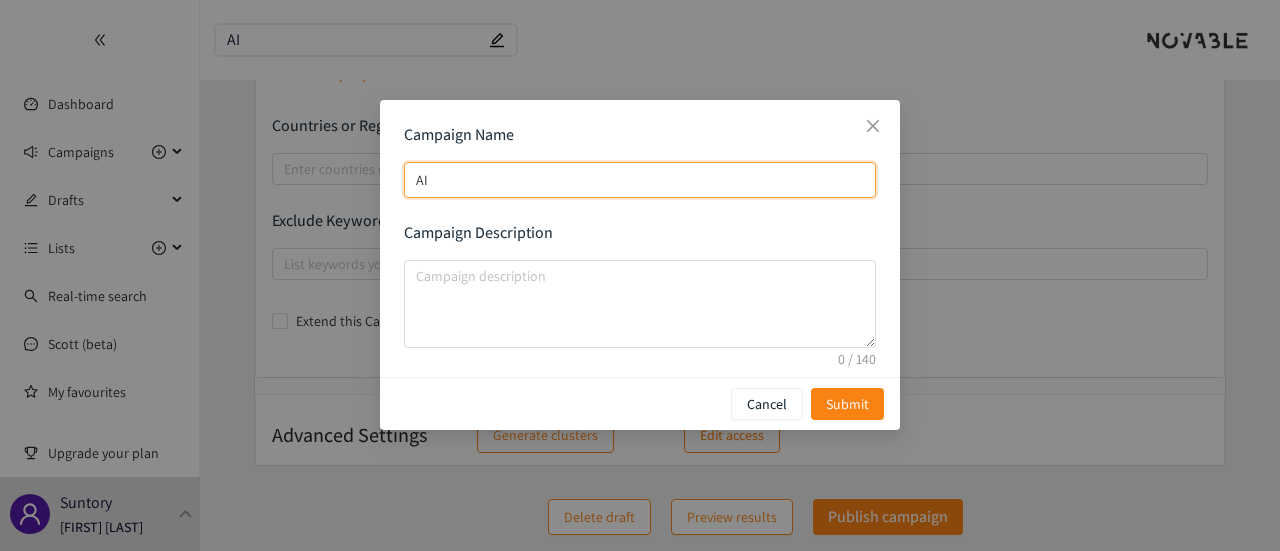 type on "AIr" 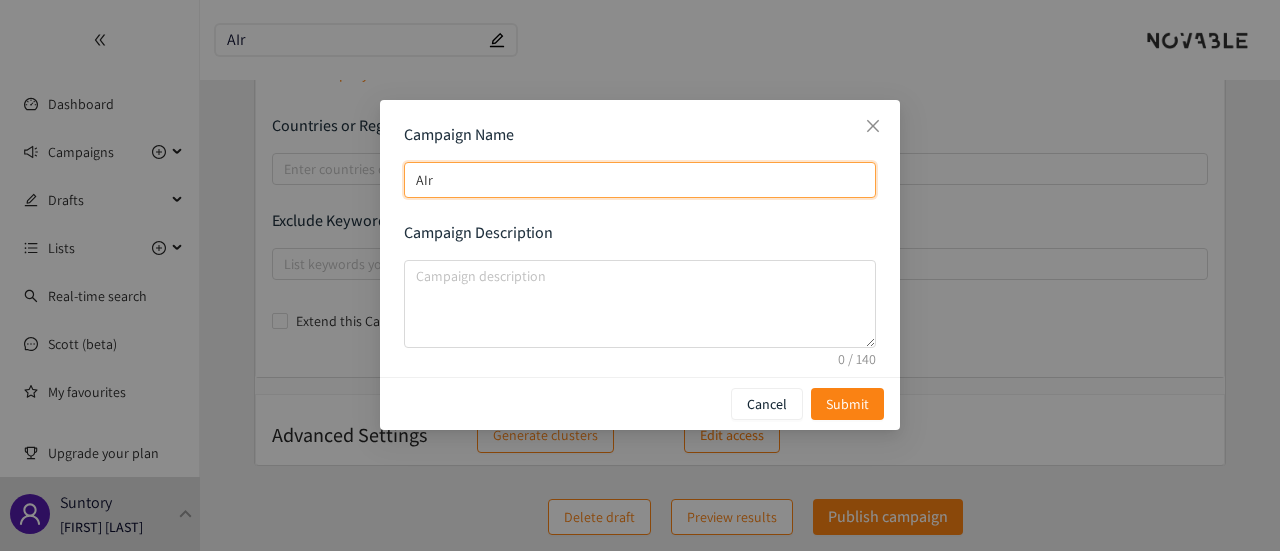type on "AIre" 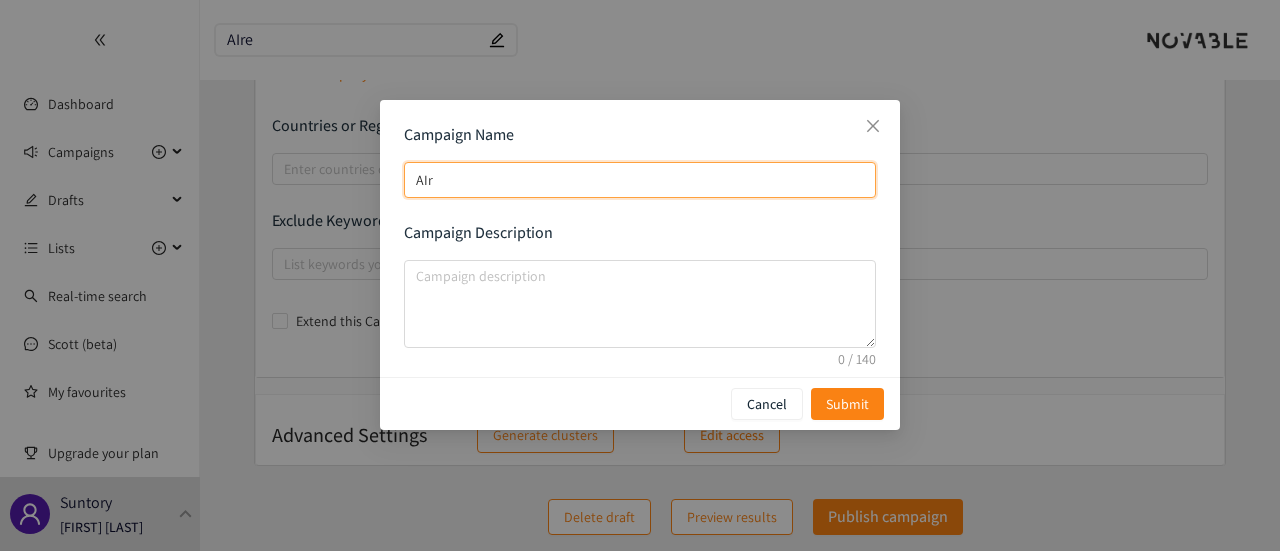 type on "AIre" 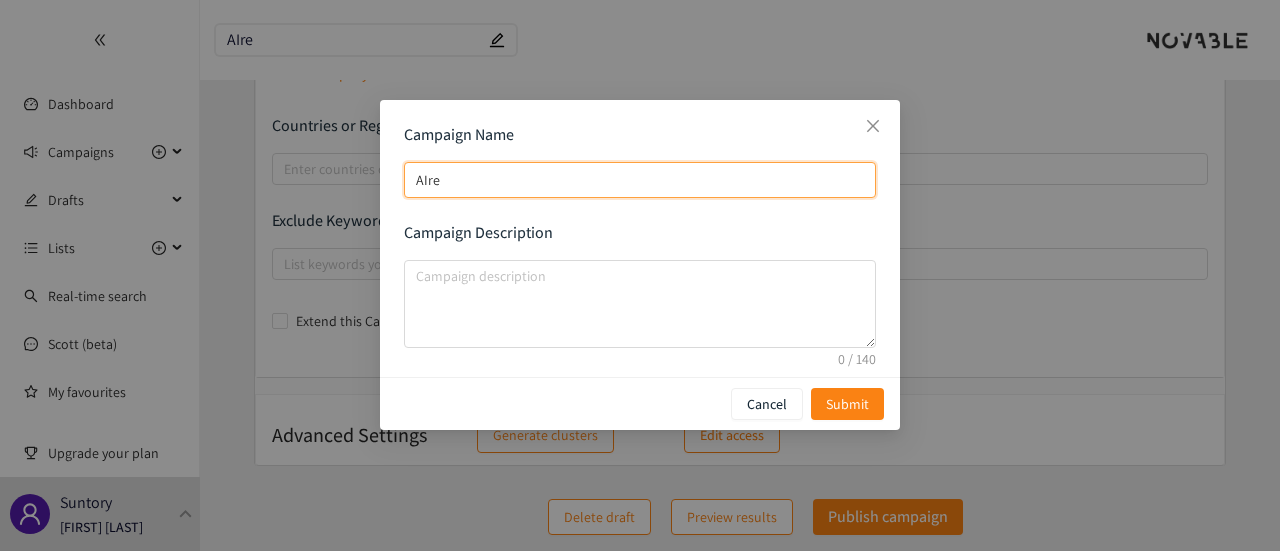 type on "AIr" 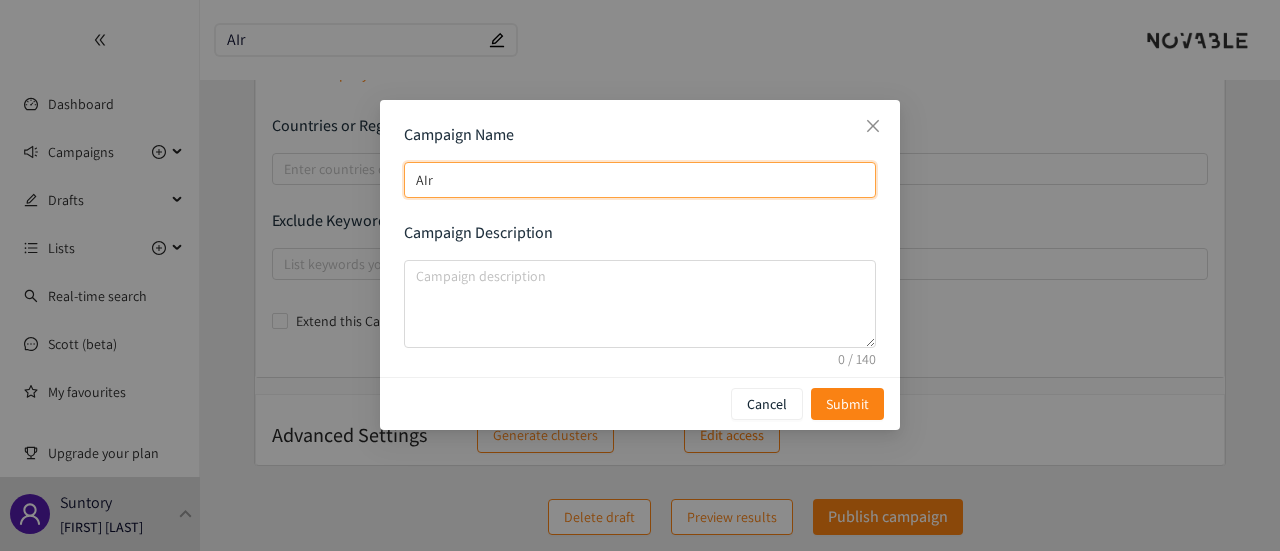 type on "AI" 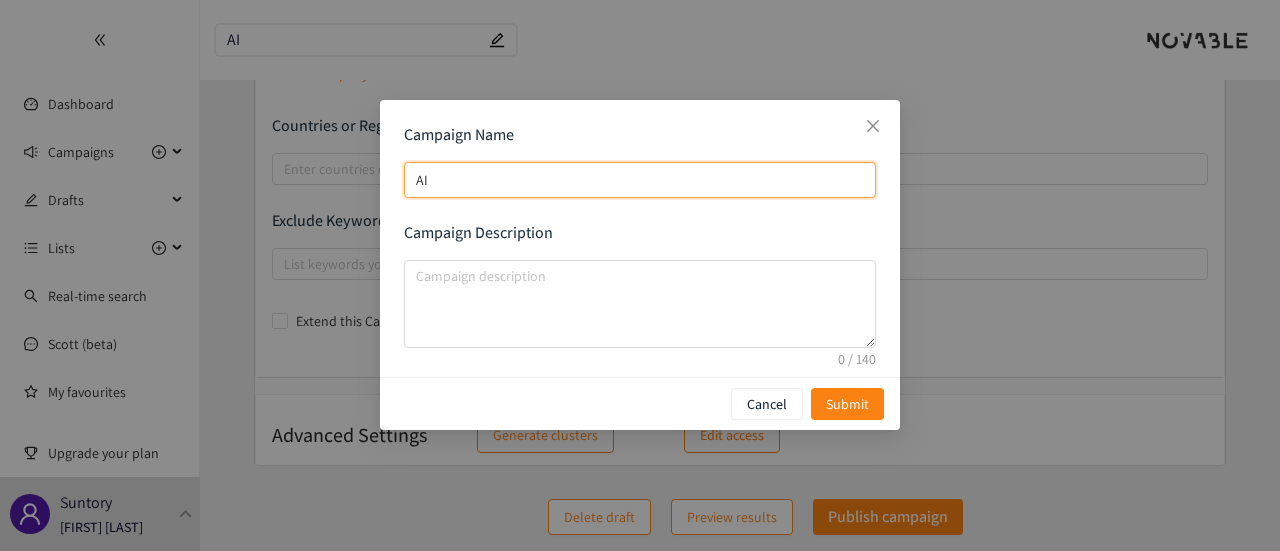type on "AIre" 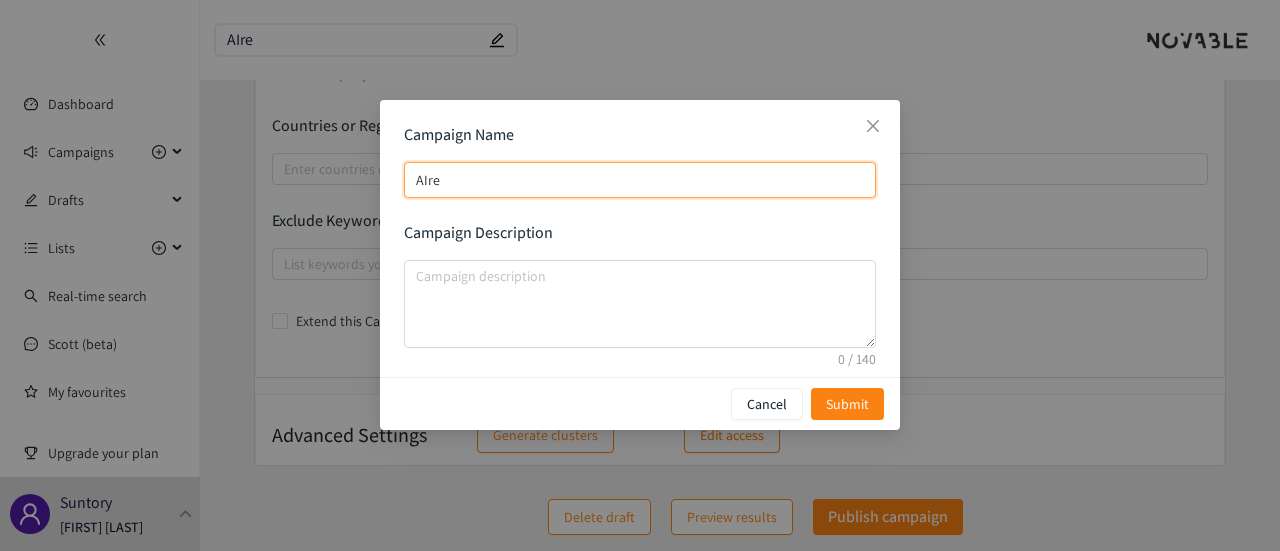 type on "AIre" 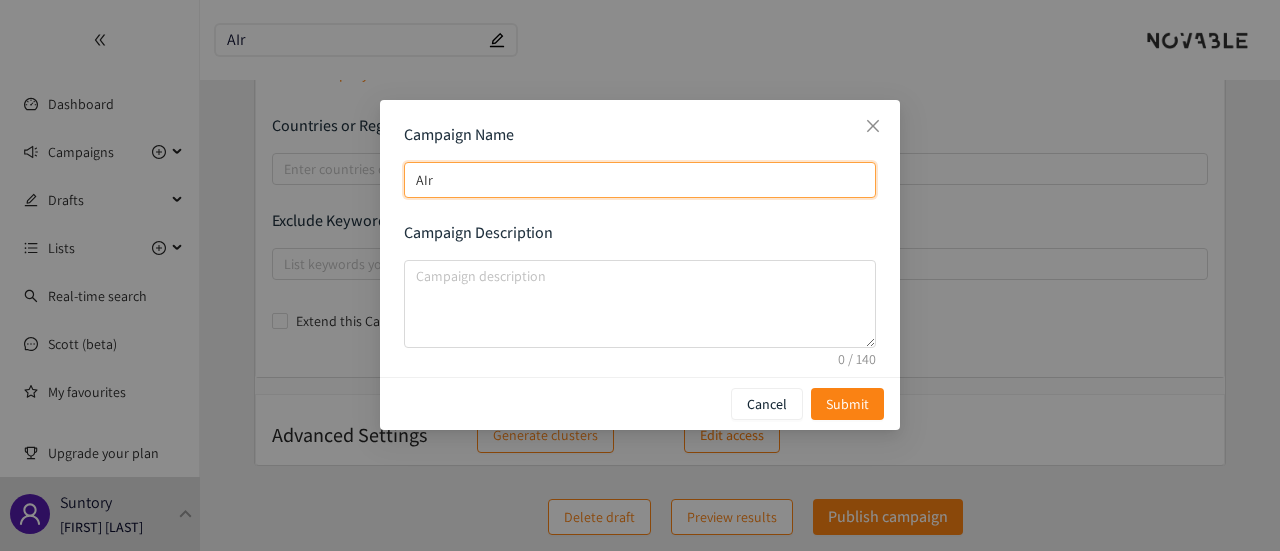 type on "AI" 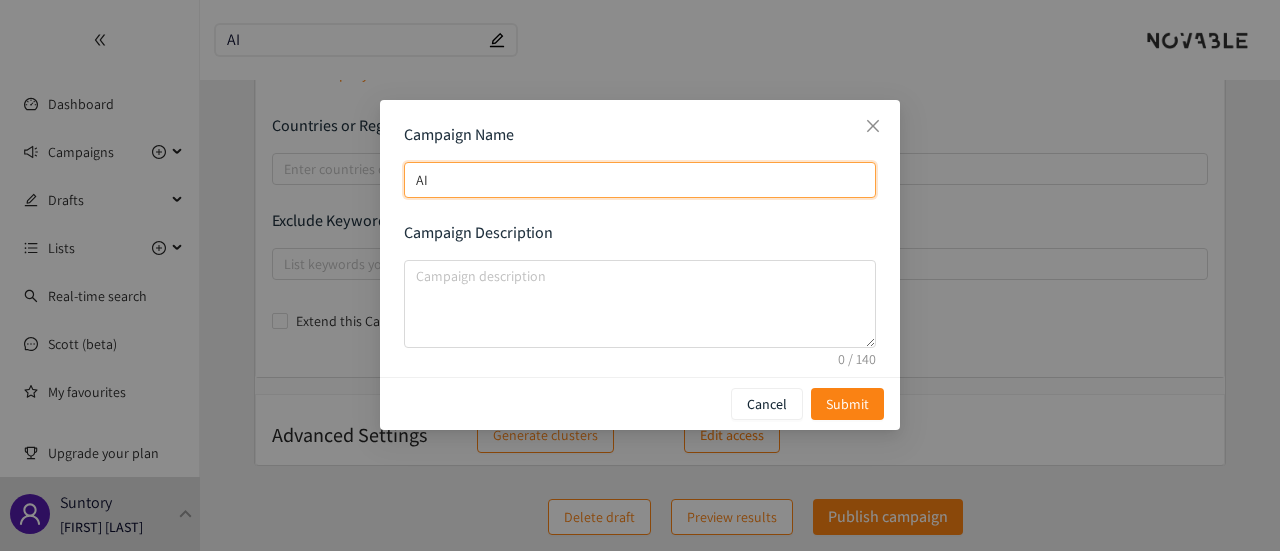 type on "AI" 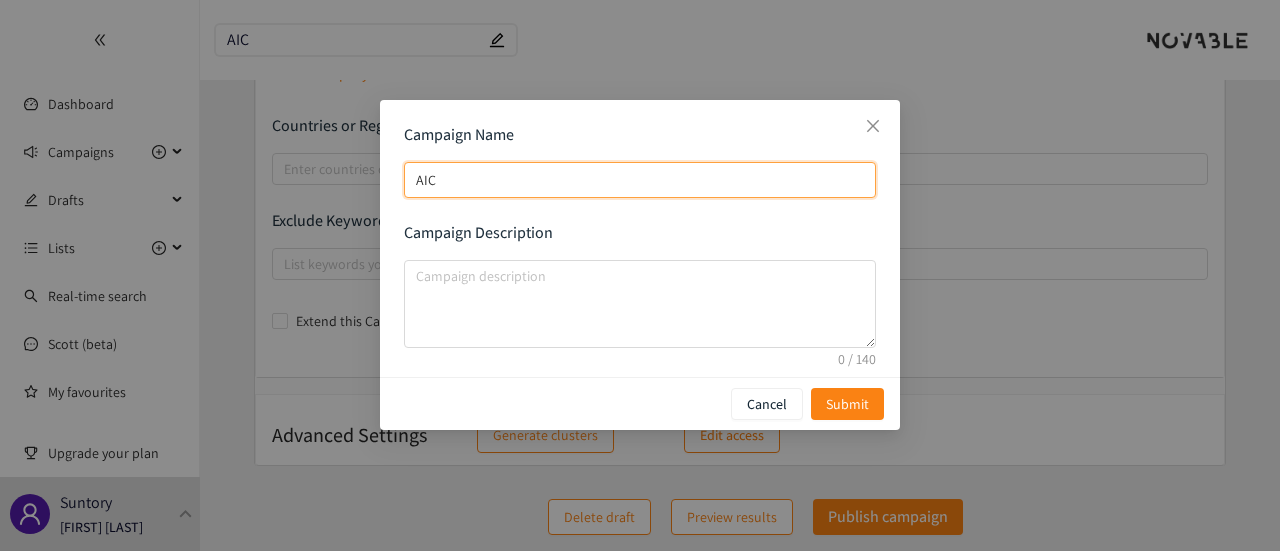 type on "AI" 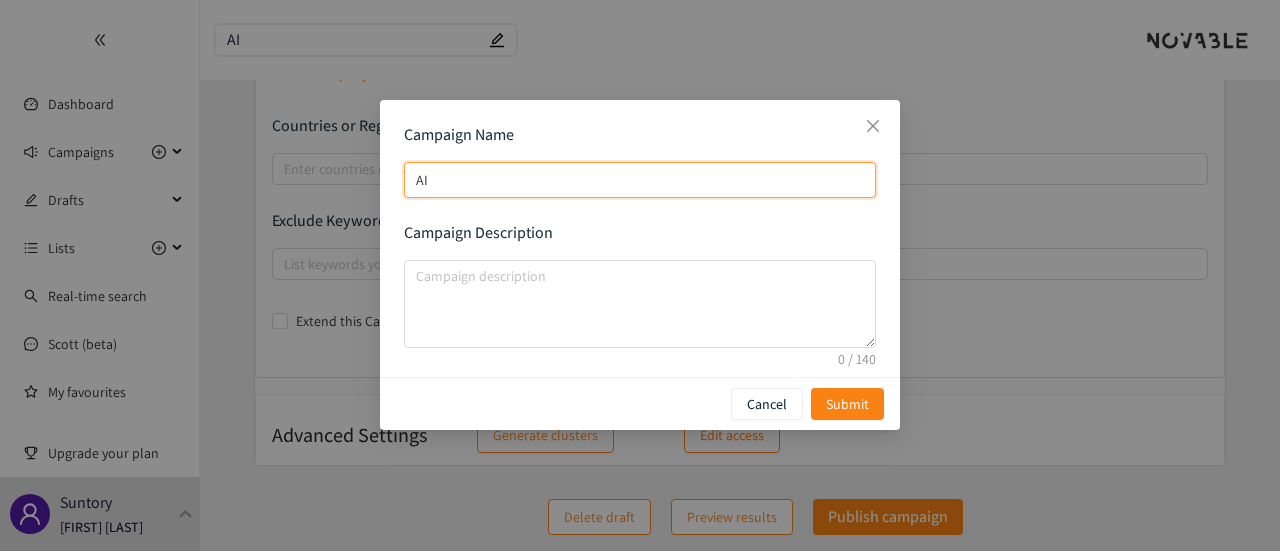 type on "AIC" 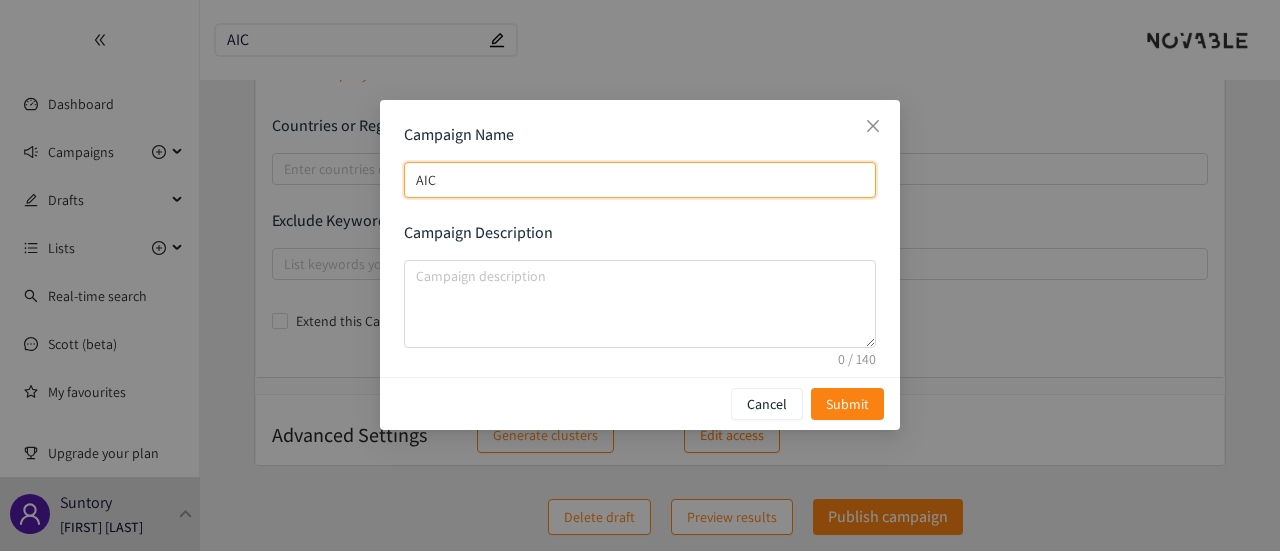 type on "AIC" 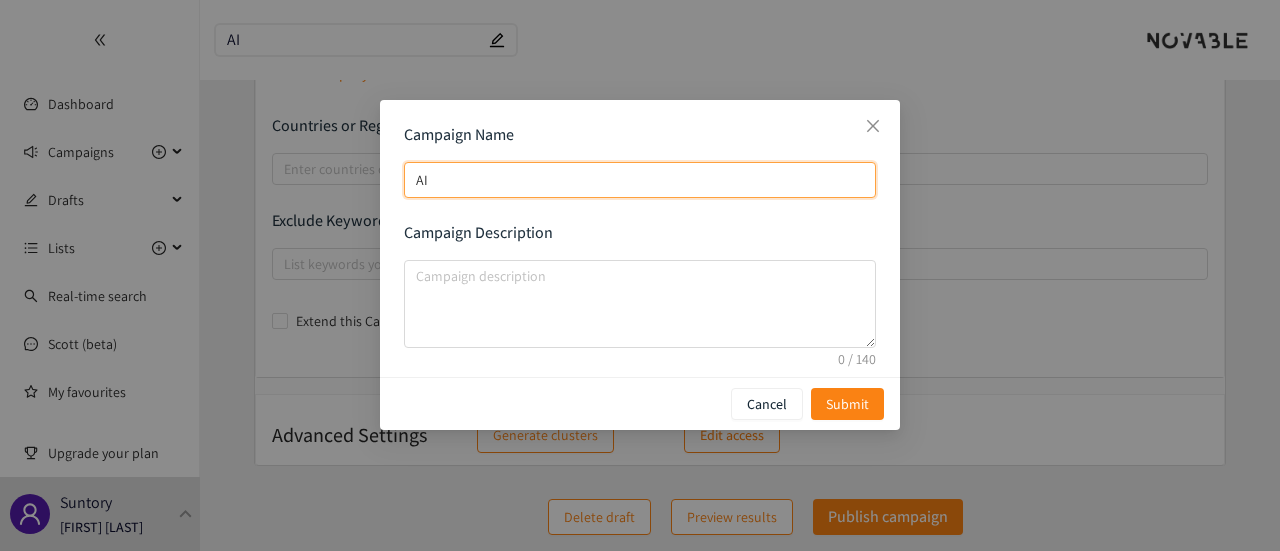 type on "A" 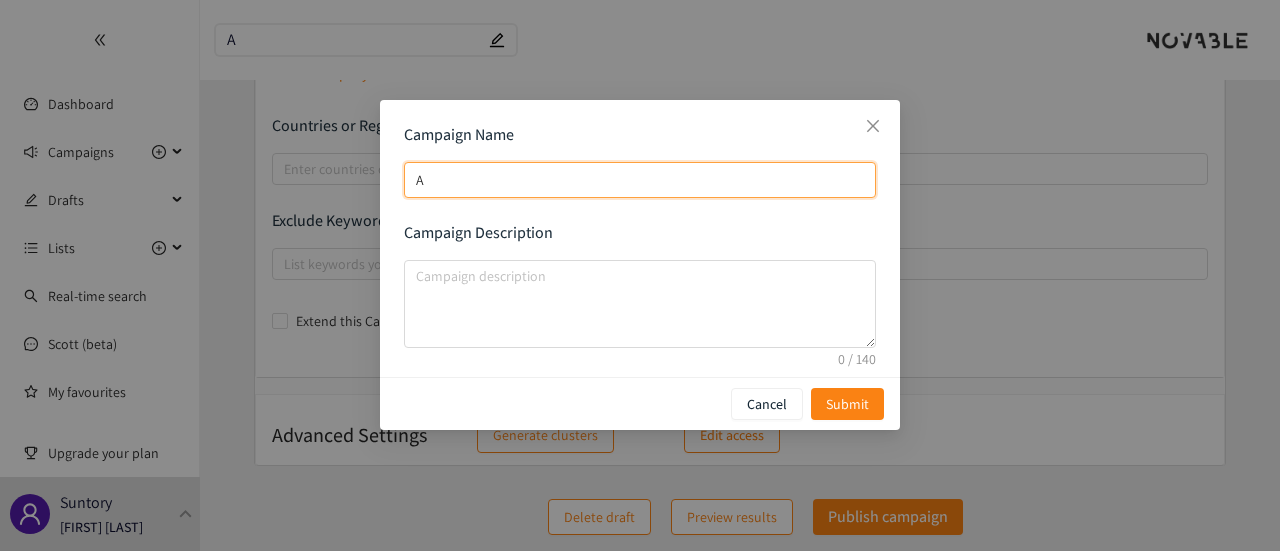 type 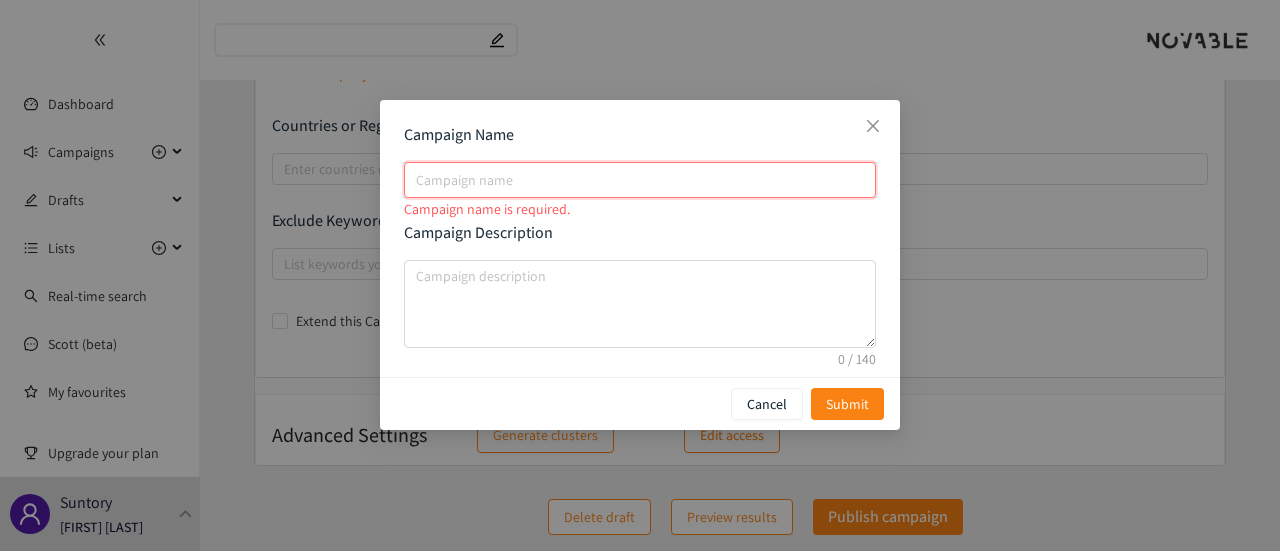 type on "A" 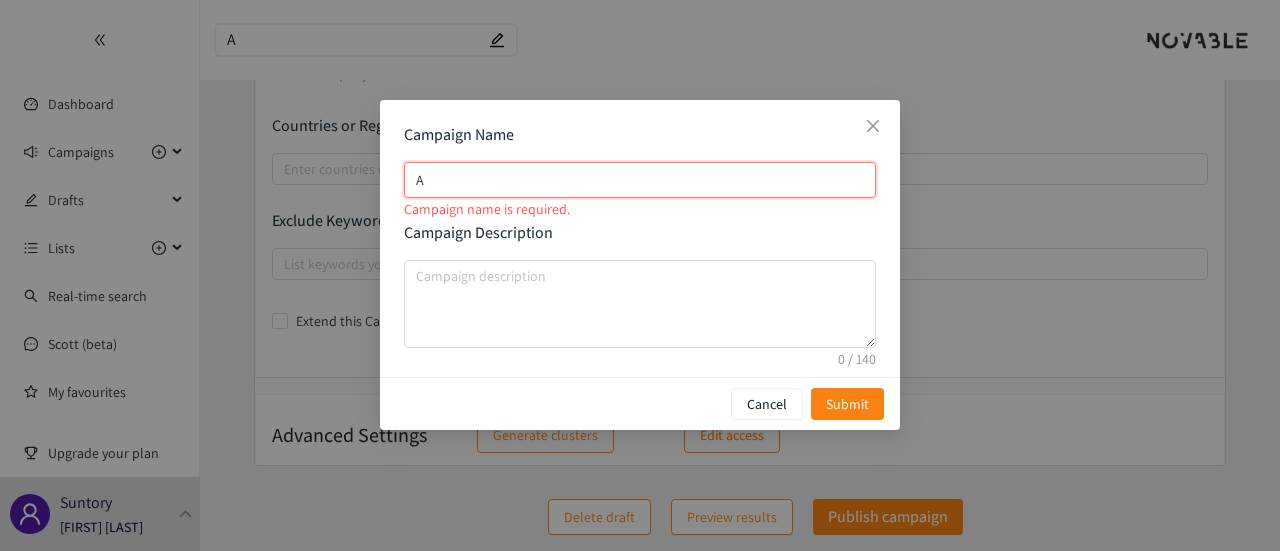 type on "AC" 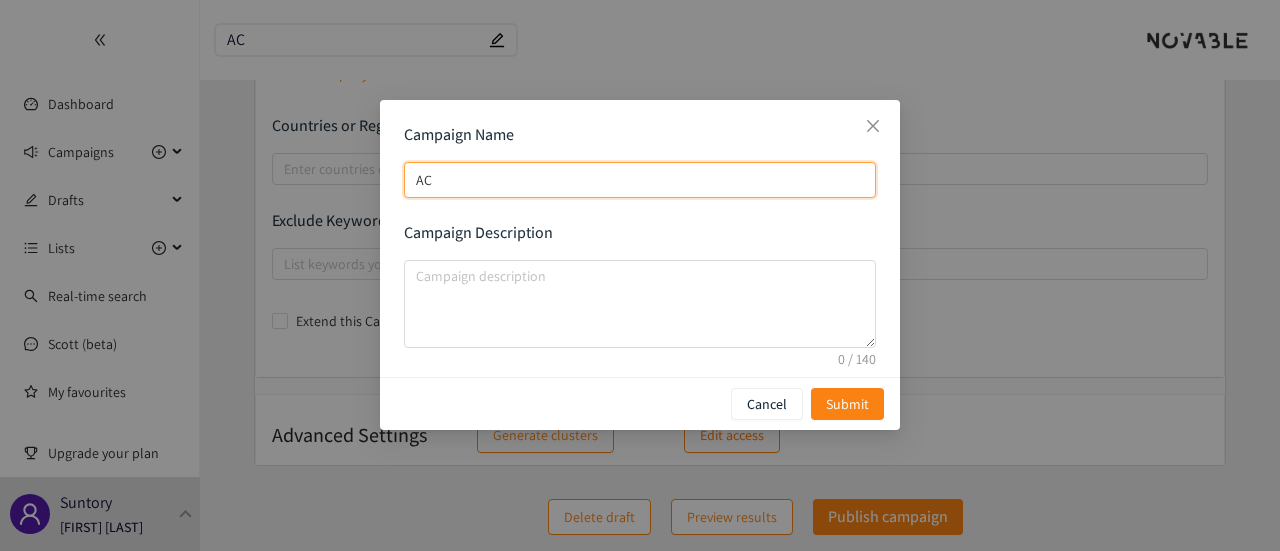 type on "ACr" 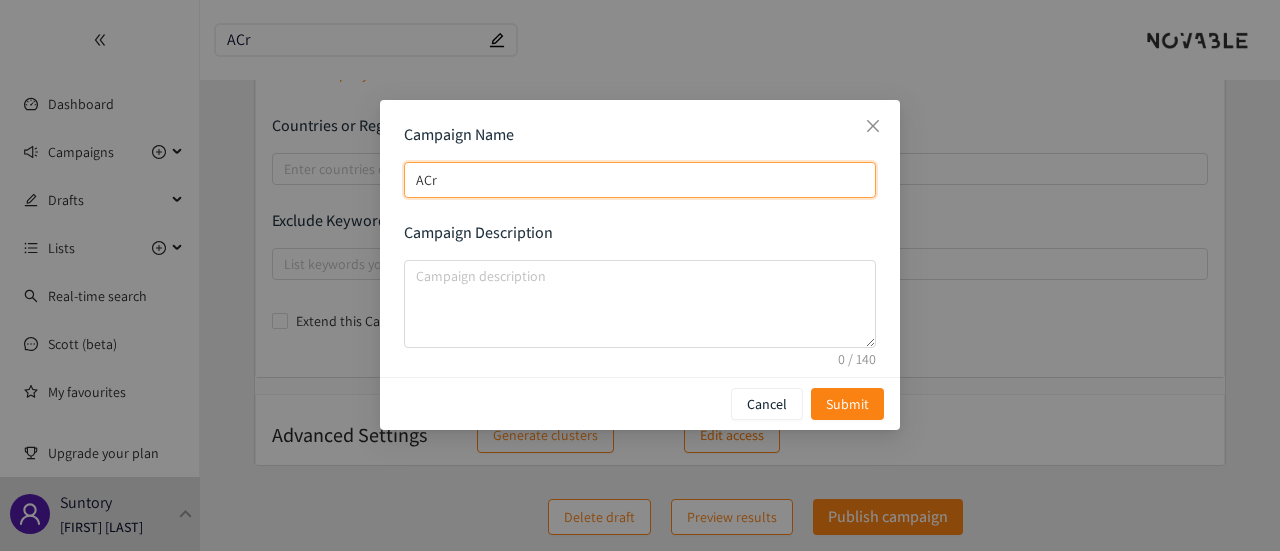 type on "AC" 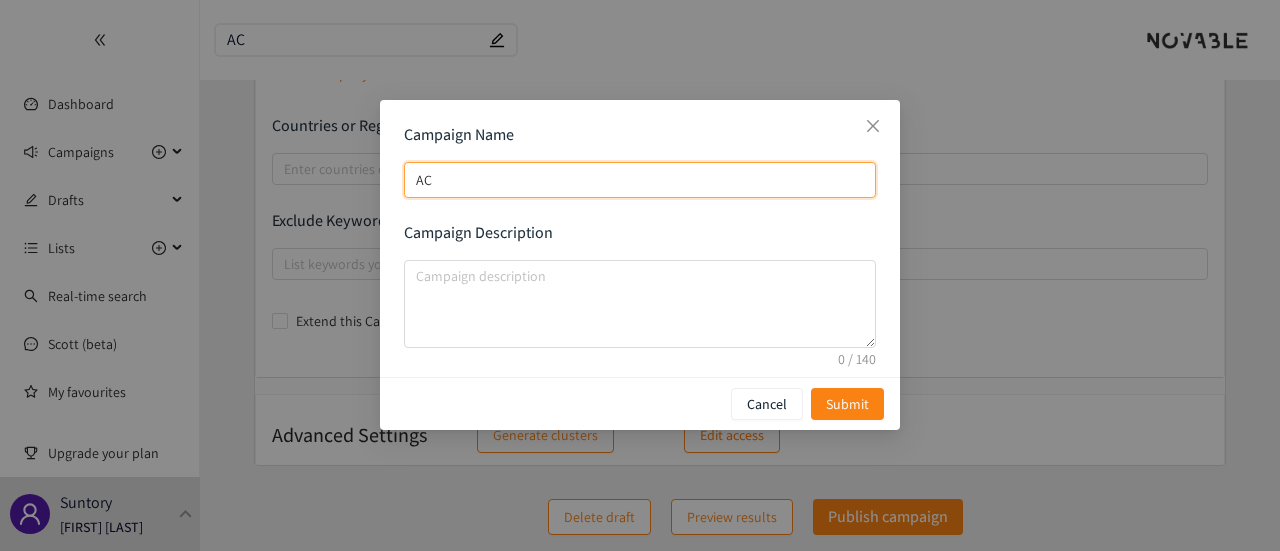 type on "A" 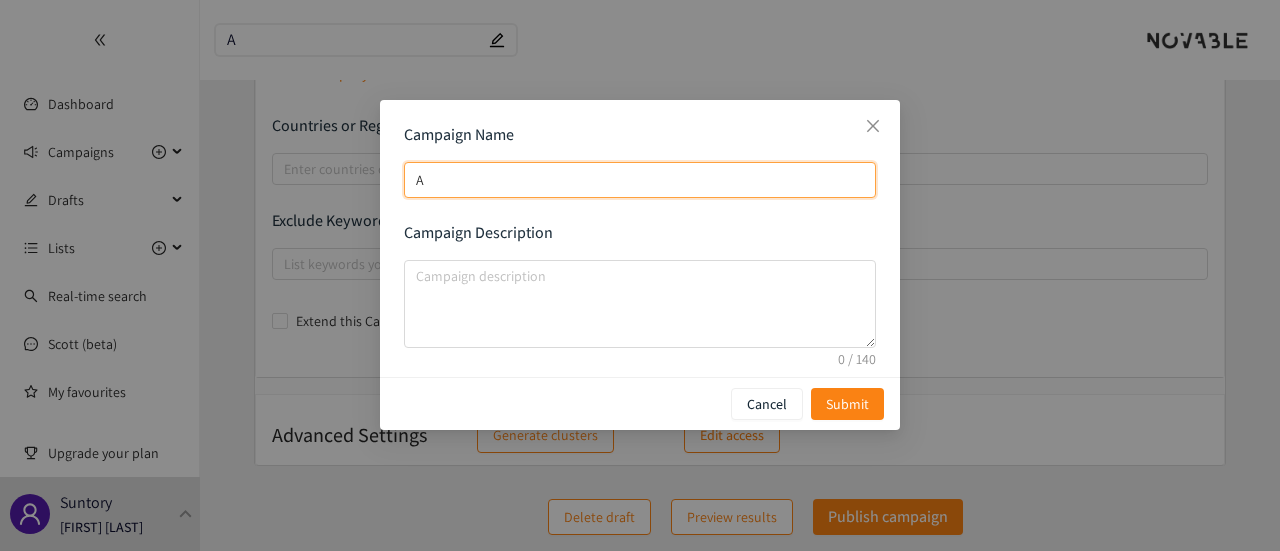 type 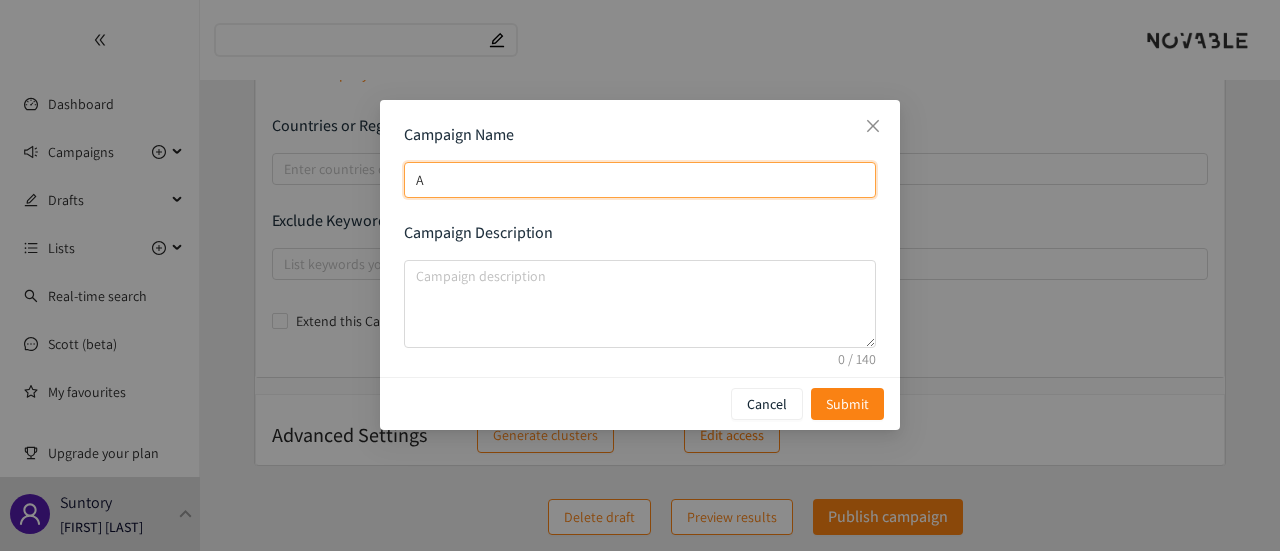 type 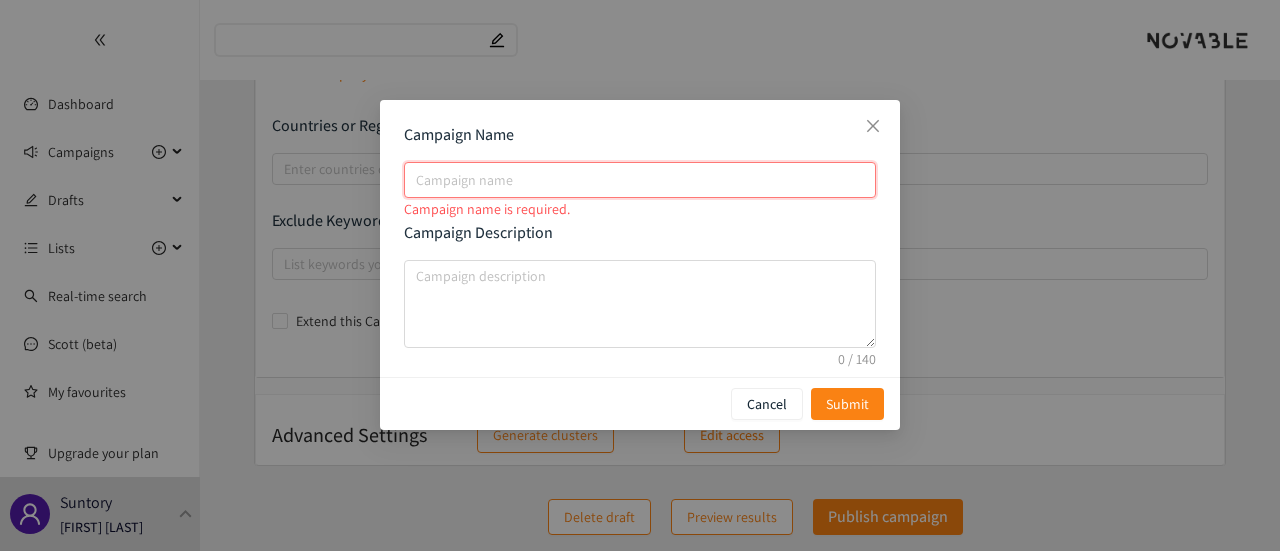 type on "A" 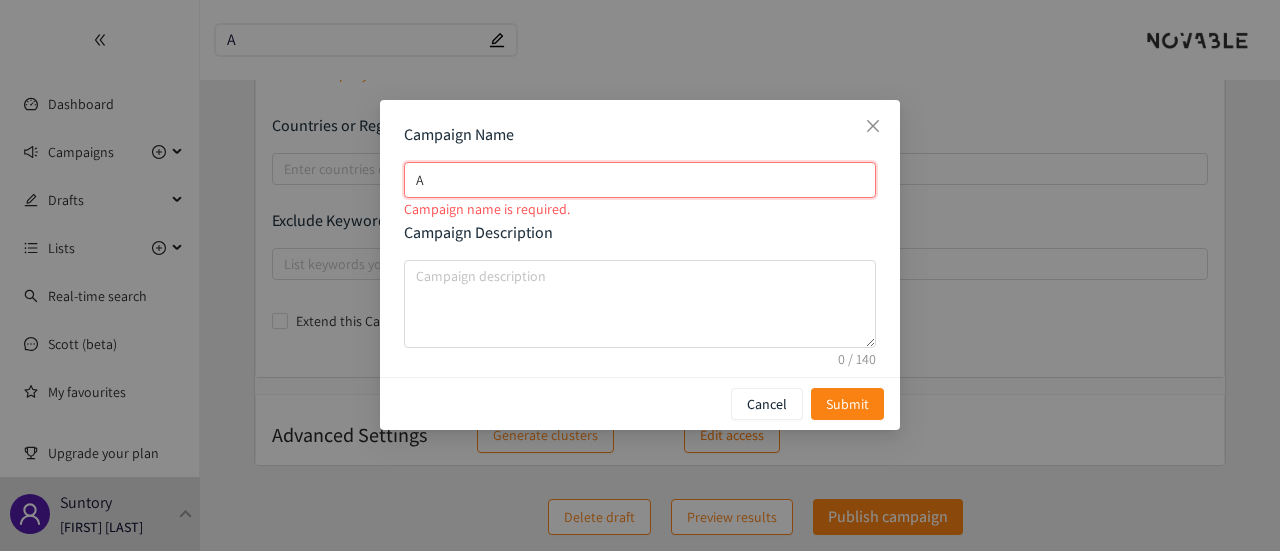type on "AC" 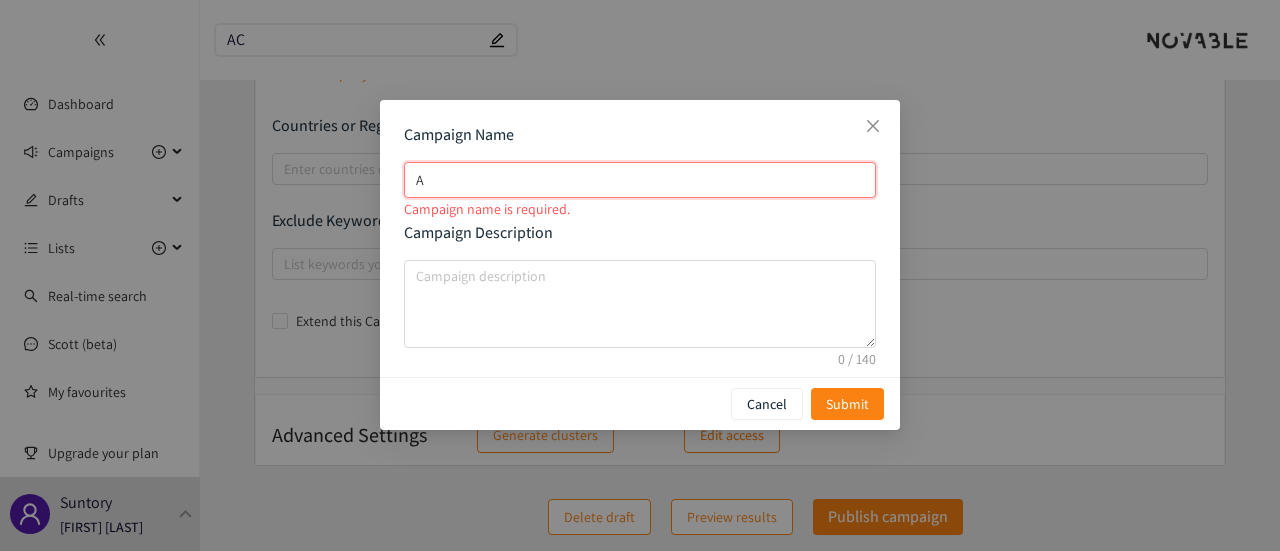 type on "AC" 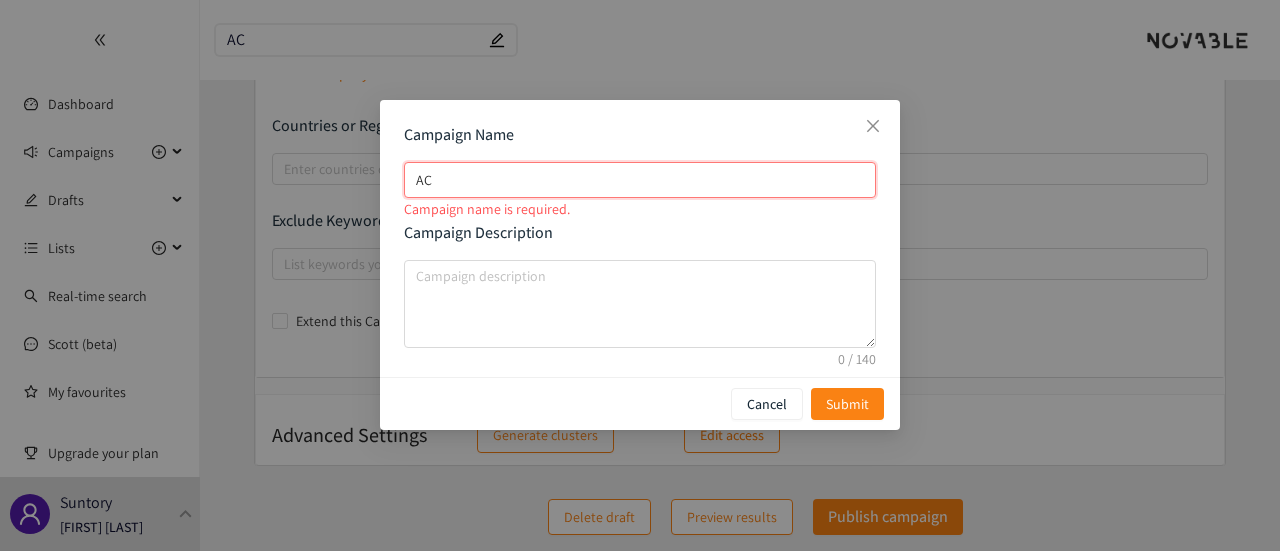 type on "A" 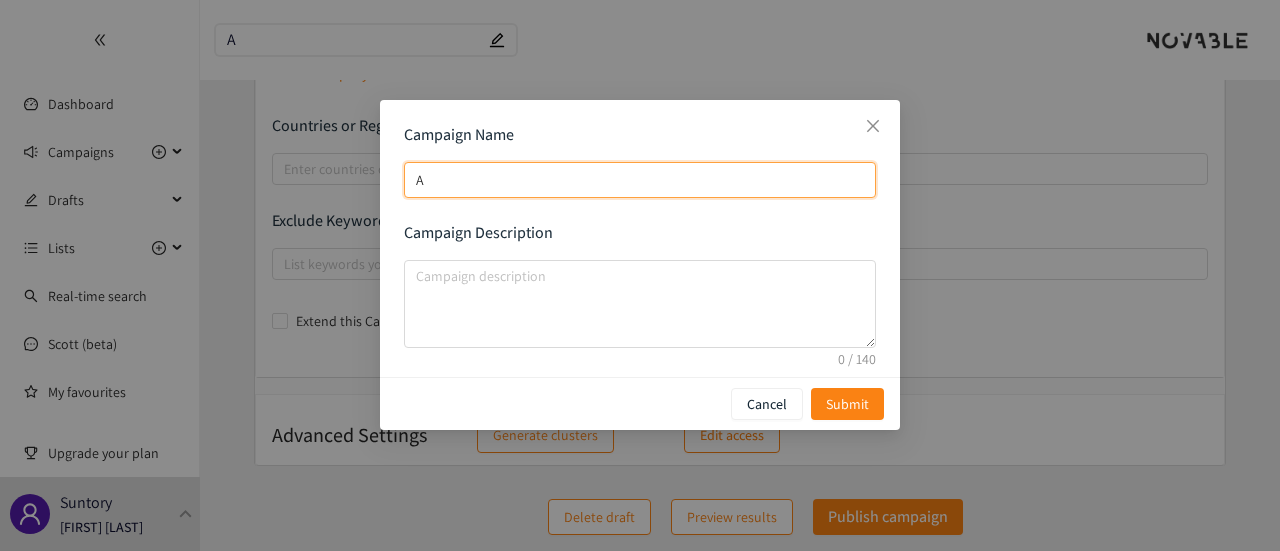 type 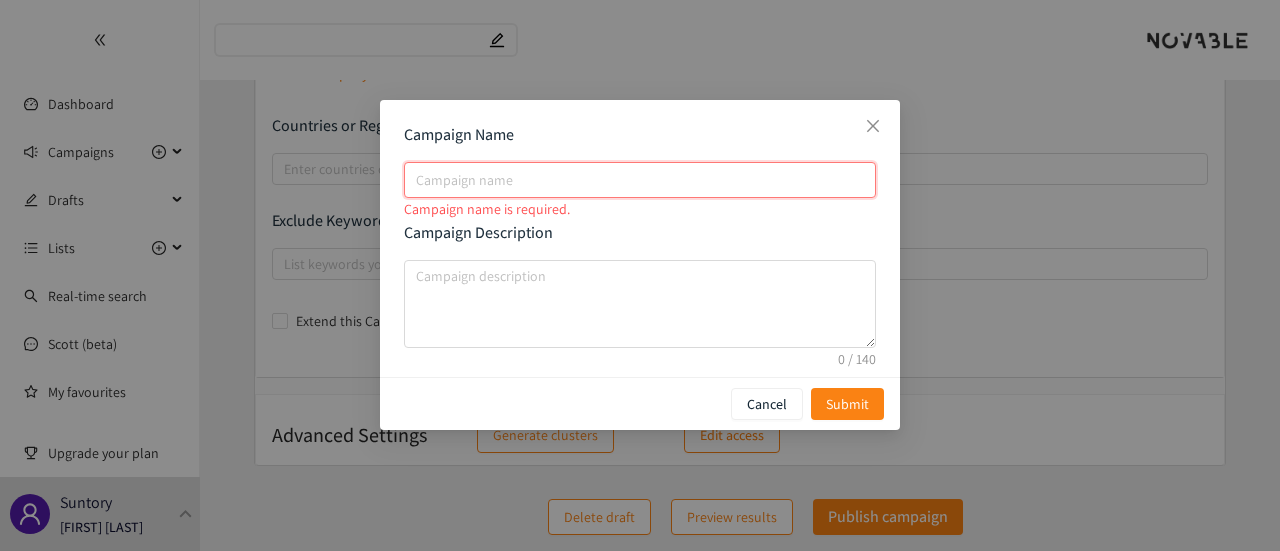 type on "A" 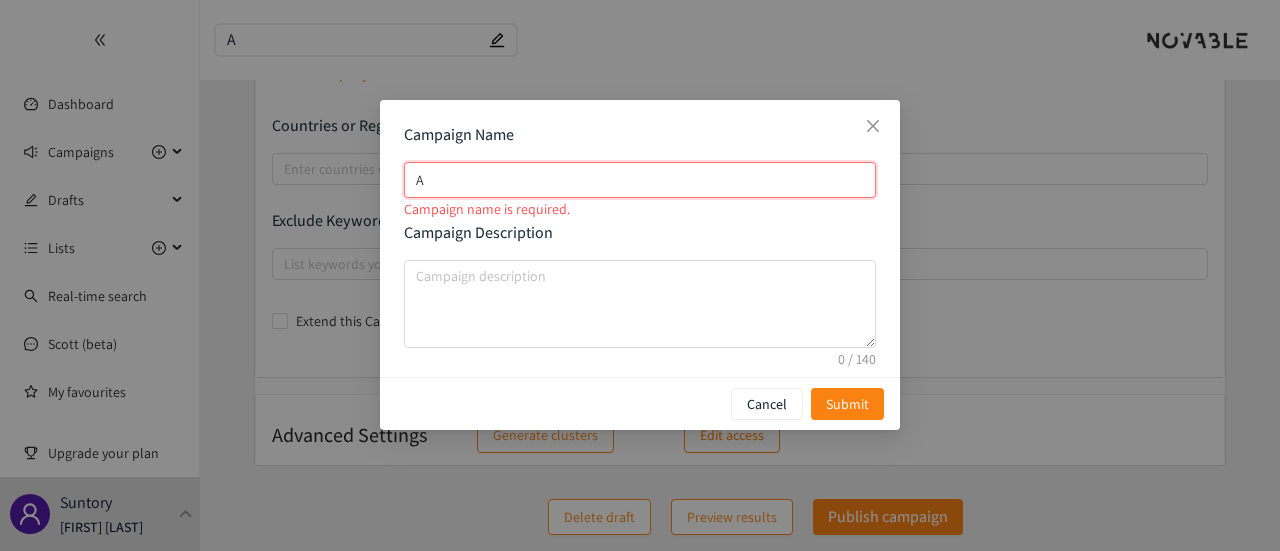 type on "Ac" 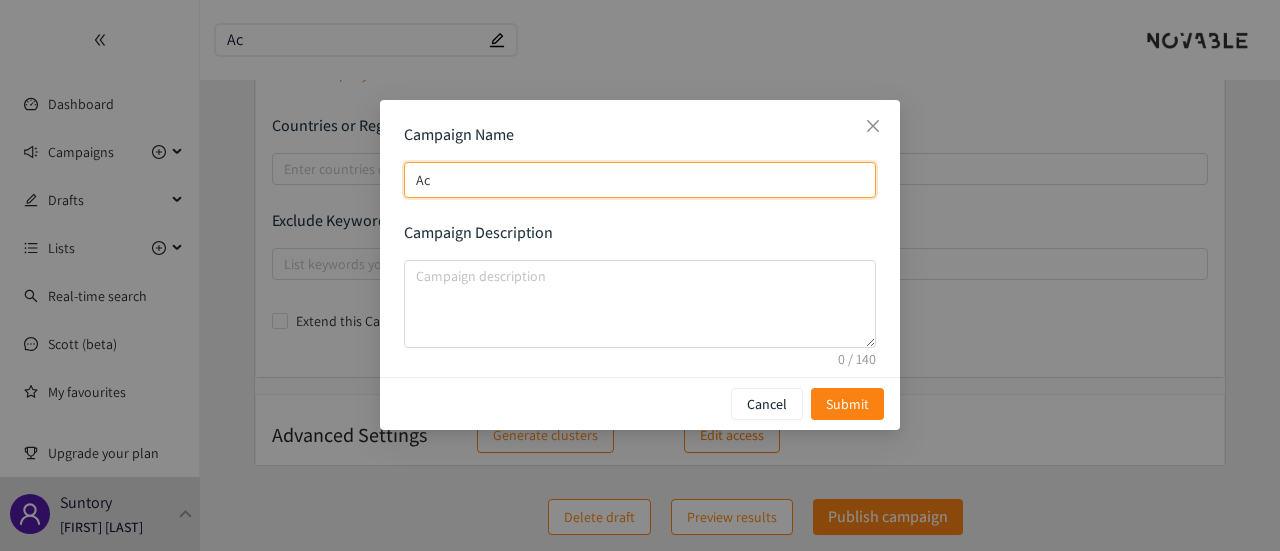 type on "A" 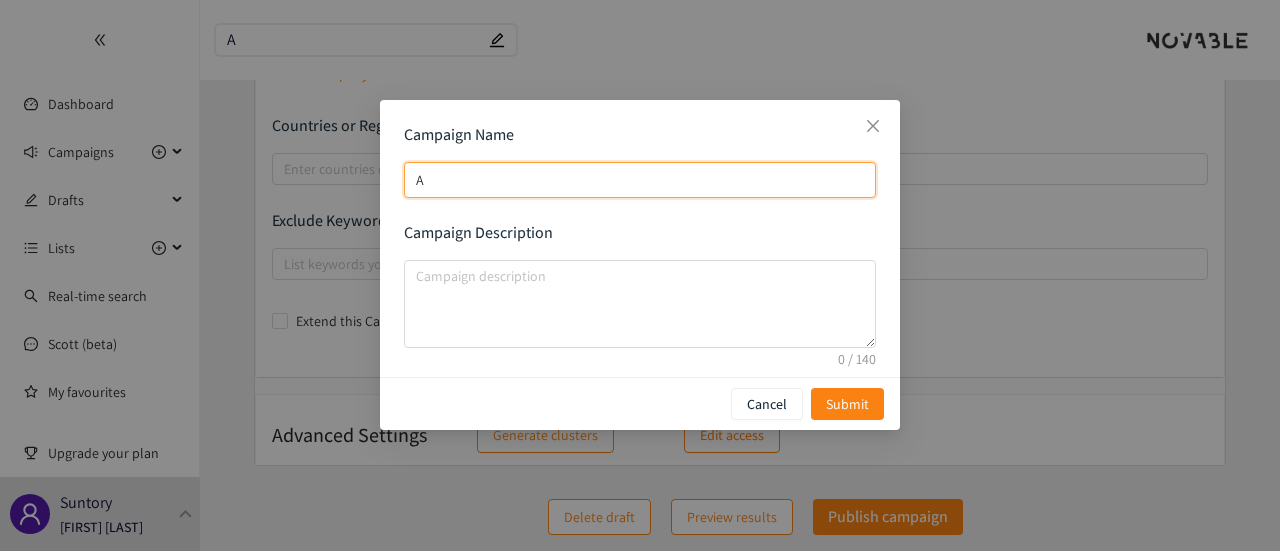 type 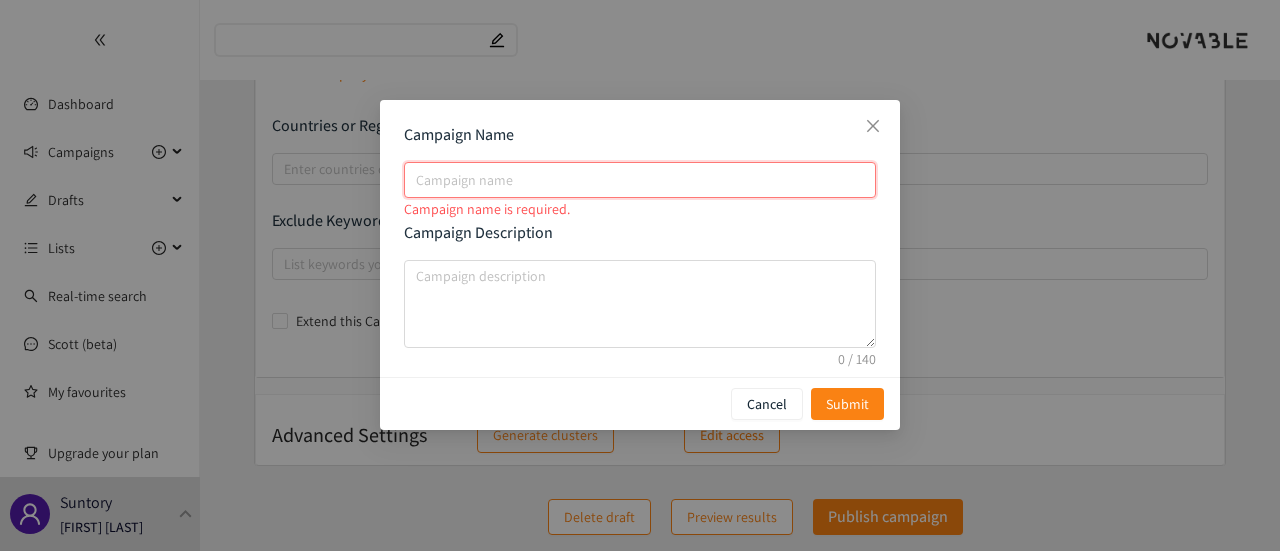 type on "Ac" 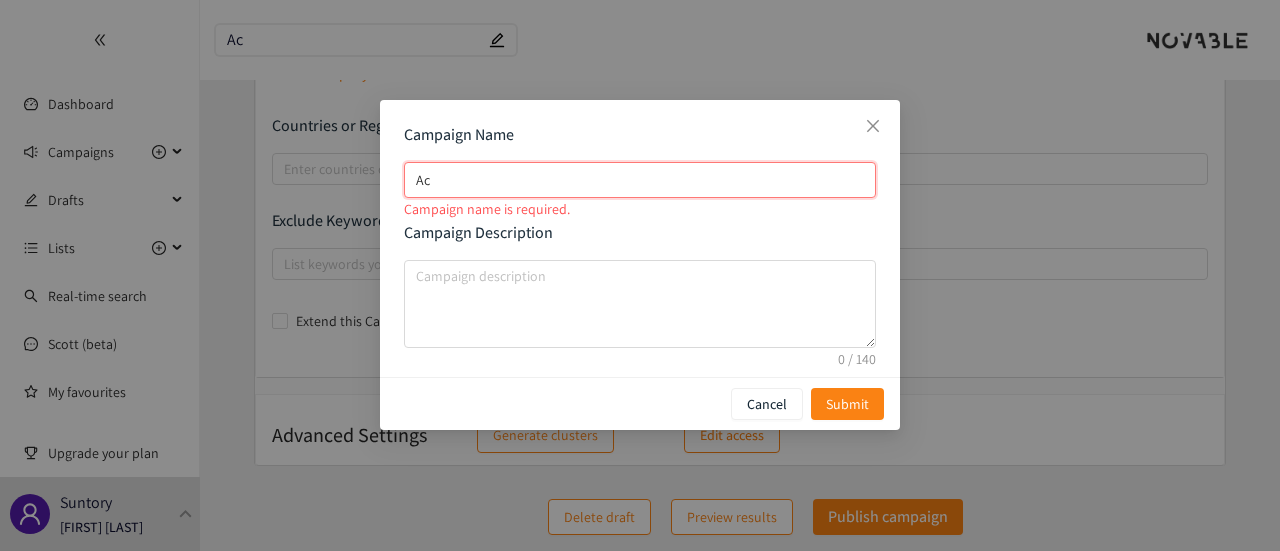 type on "Acc" 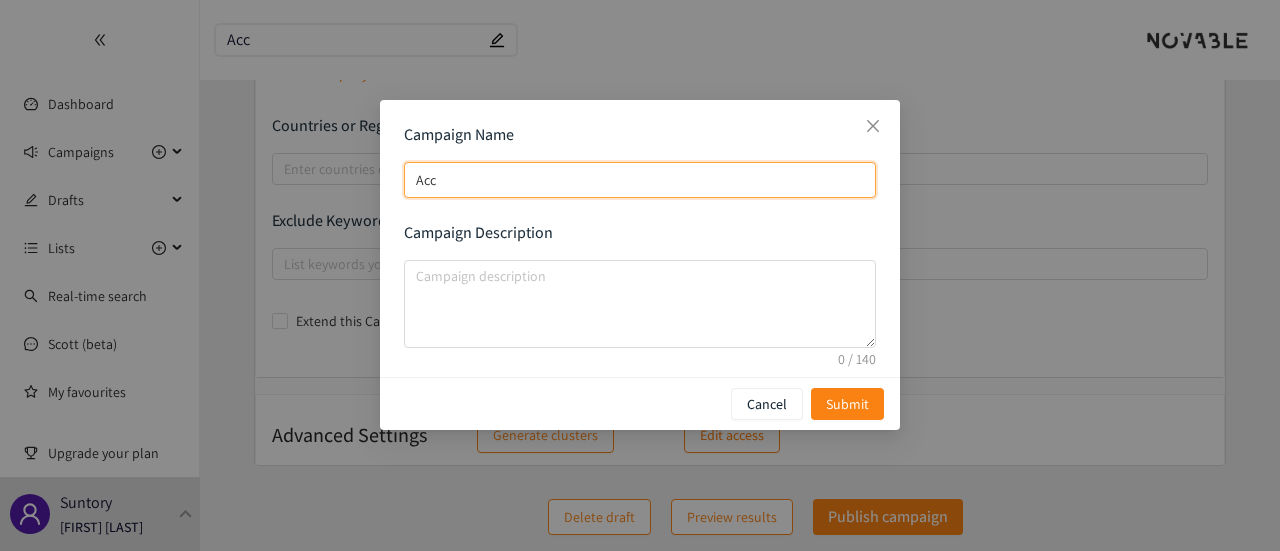 type on "Ac" 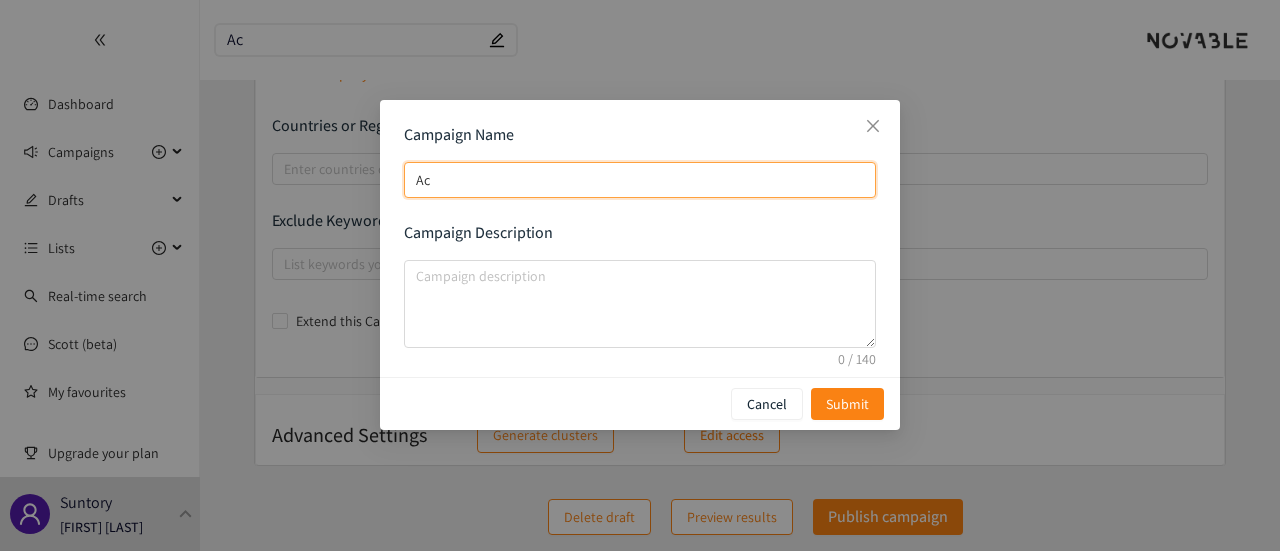 type on "A" 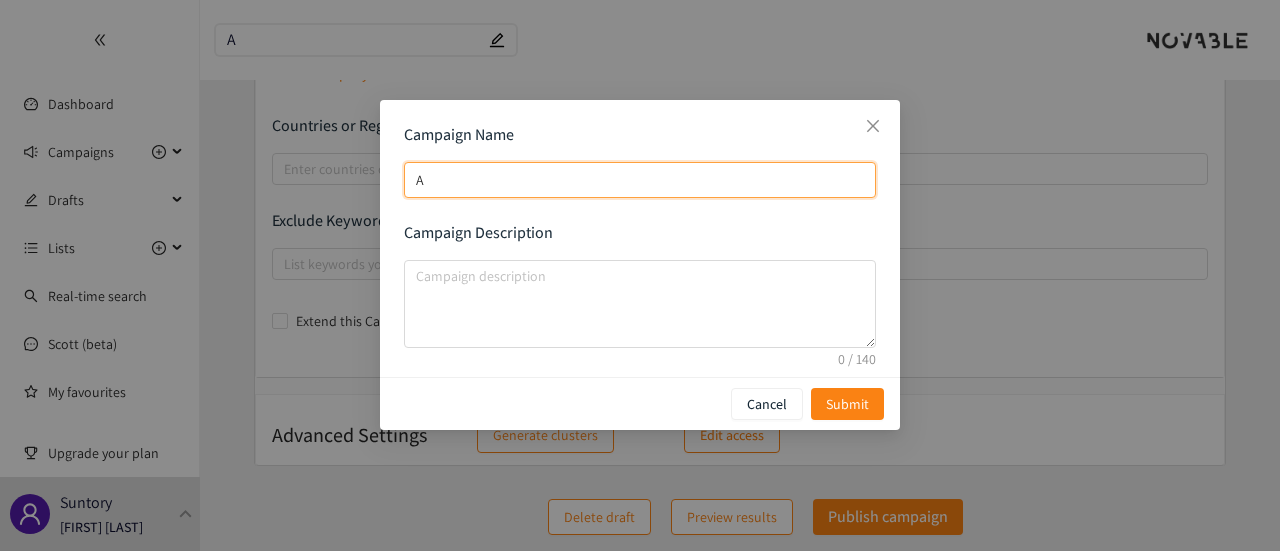 type 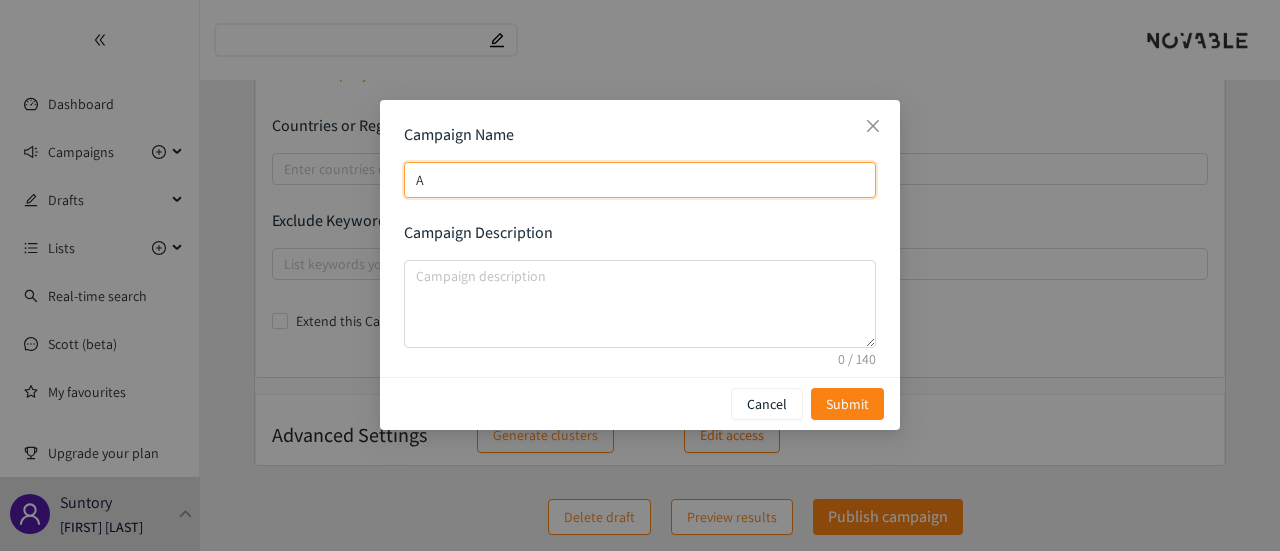 type 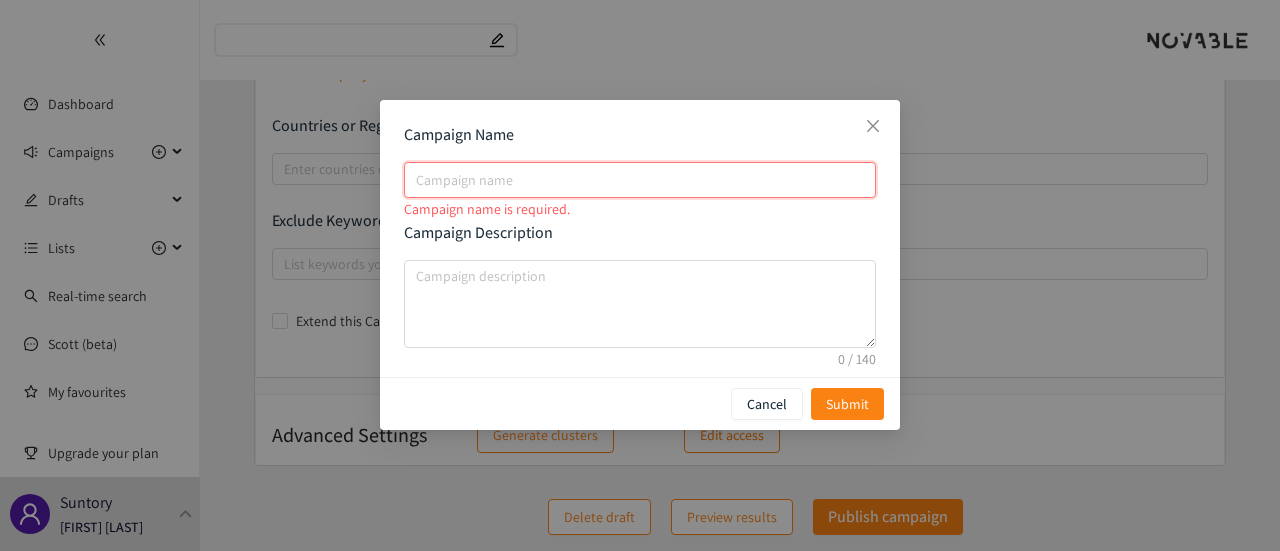type on "A" 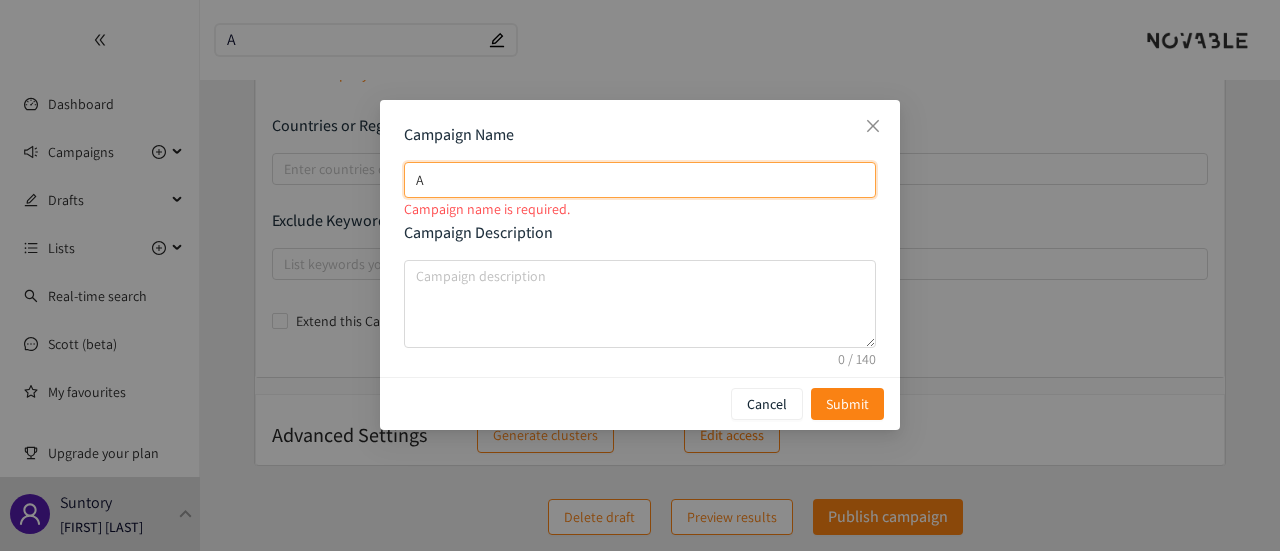 type on "Ac" 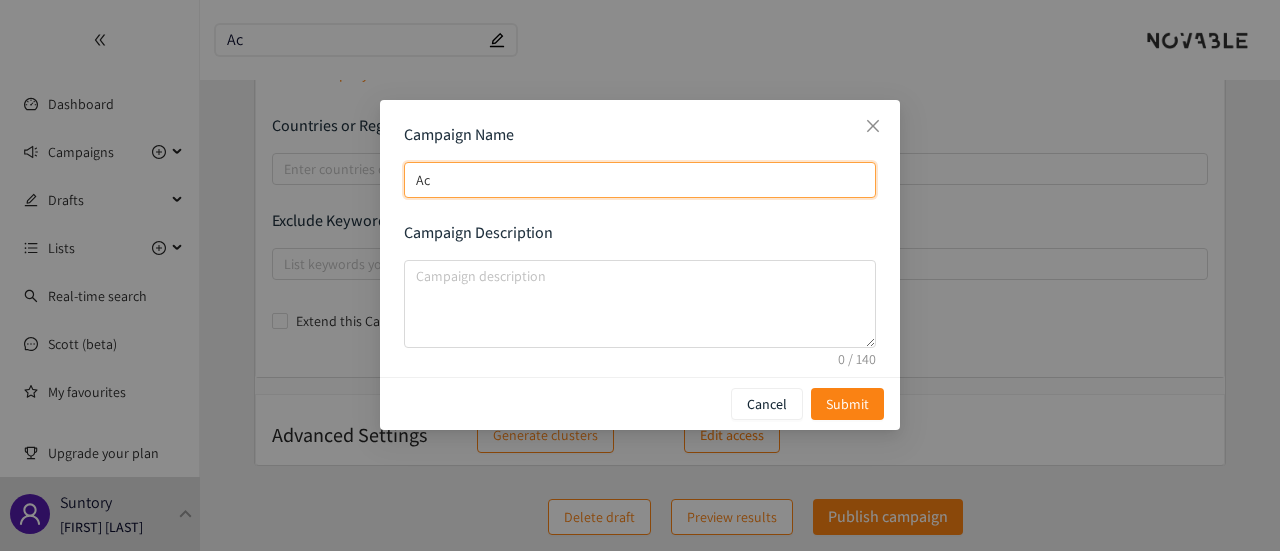 type on "A" 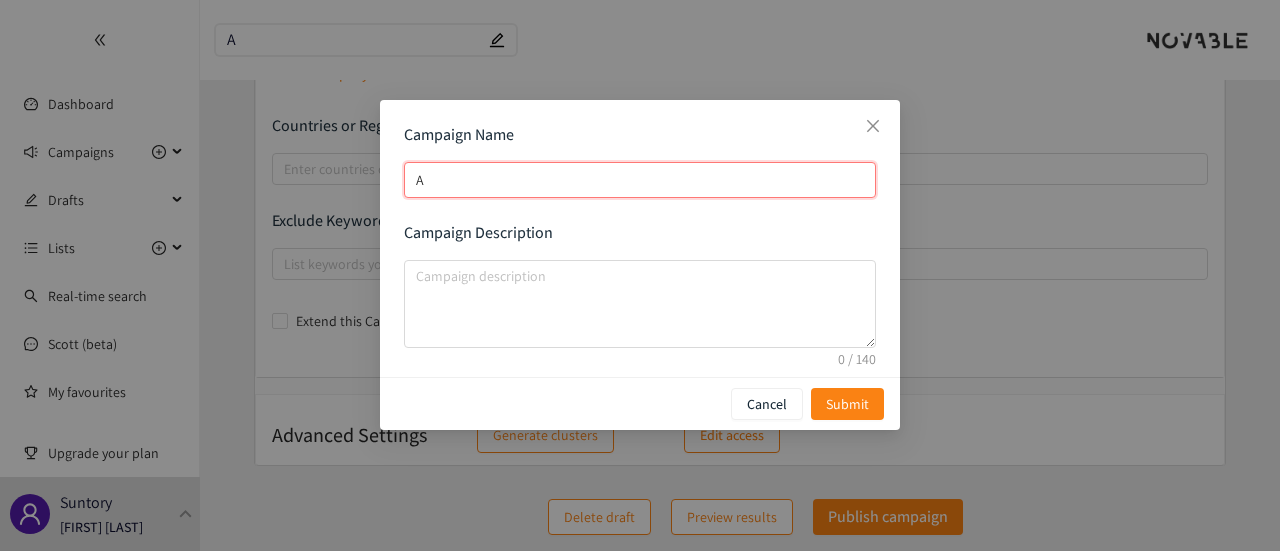 type 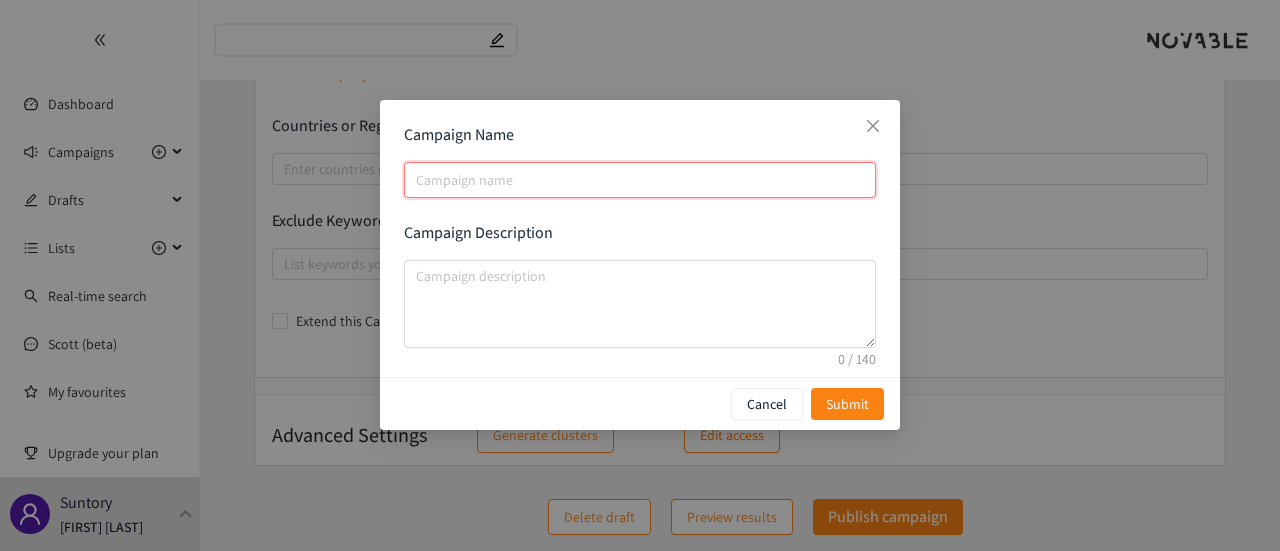 type on "Ac" 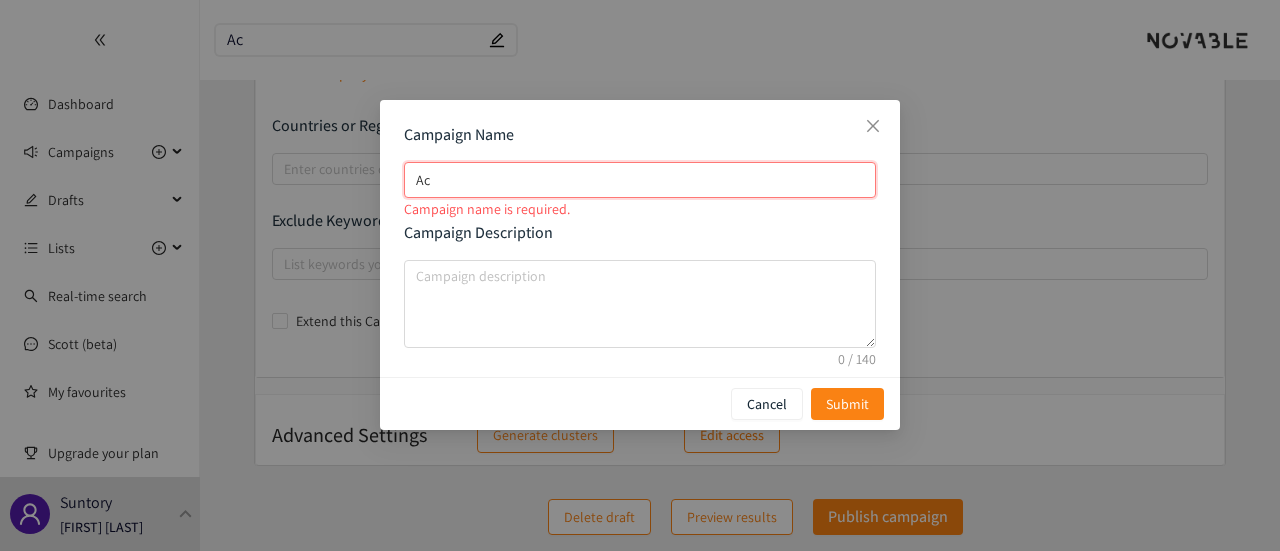 type on "A" 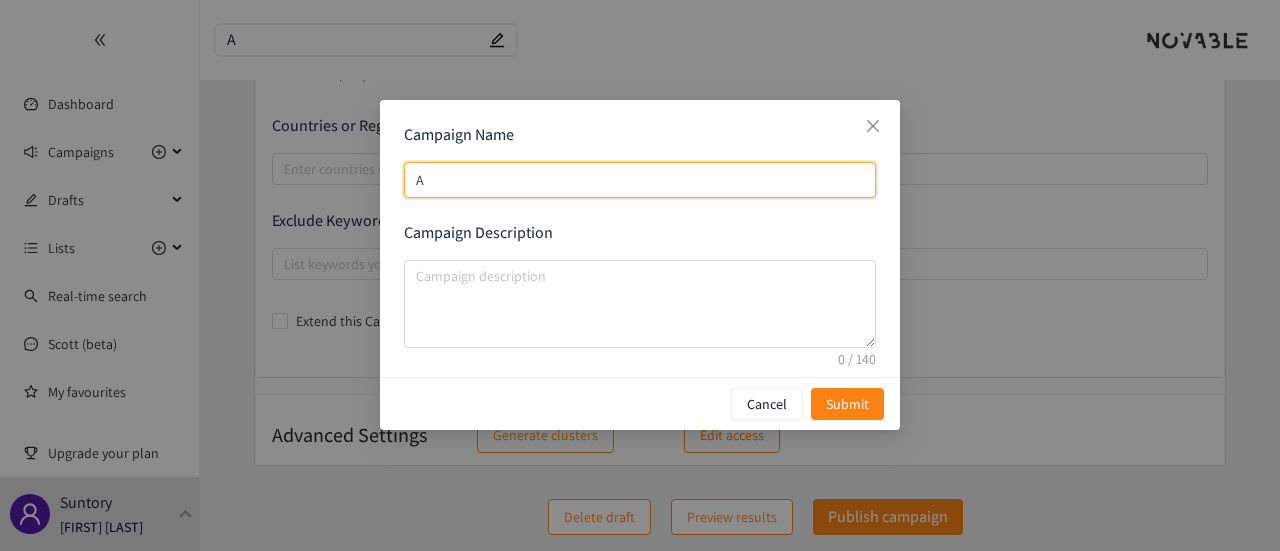 type 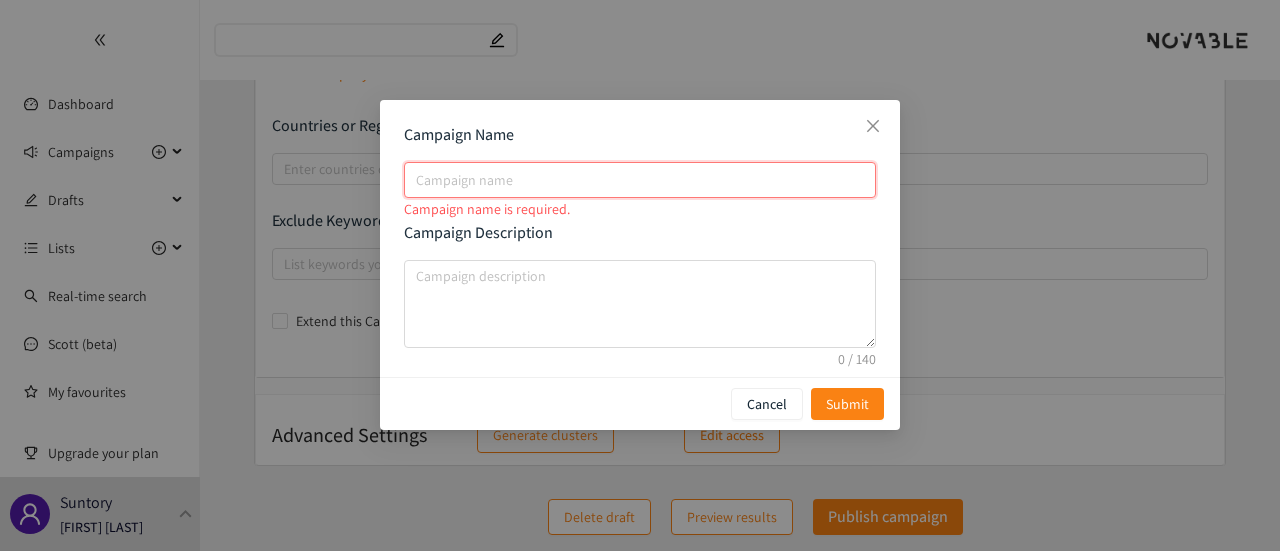 type on "C" 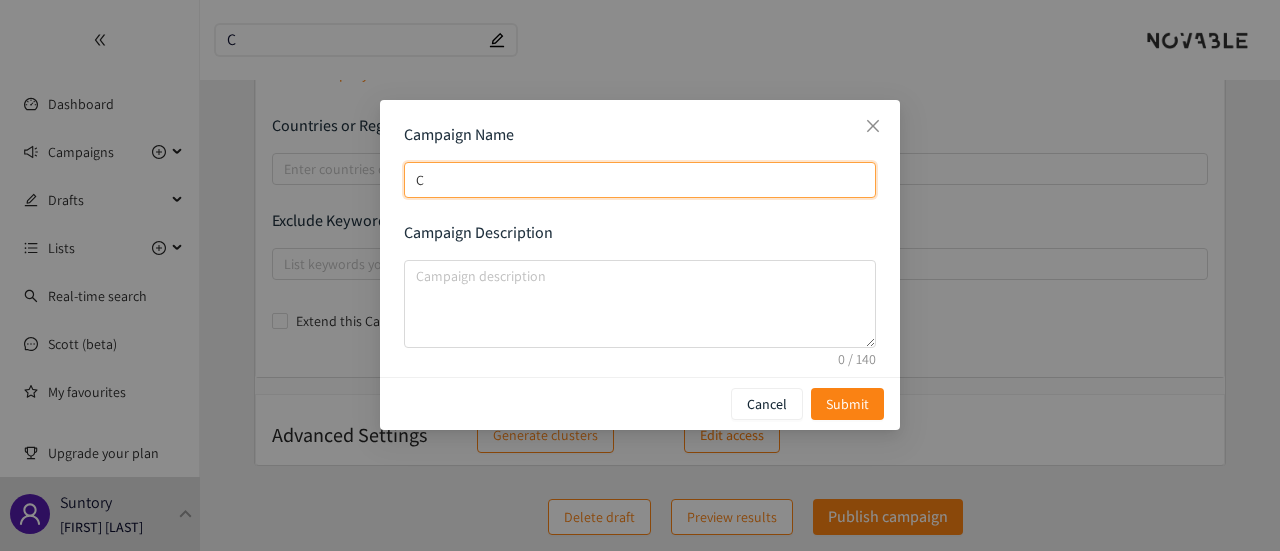 type on "Cr" 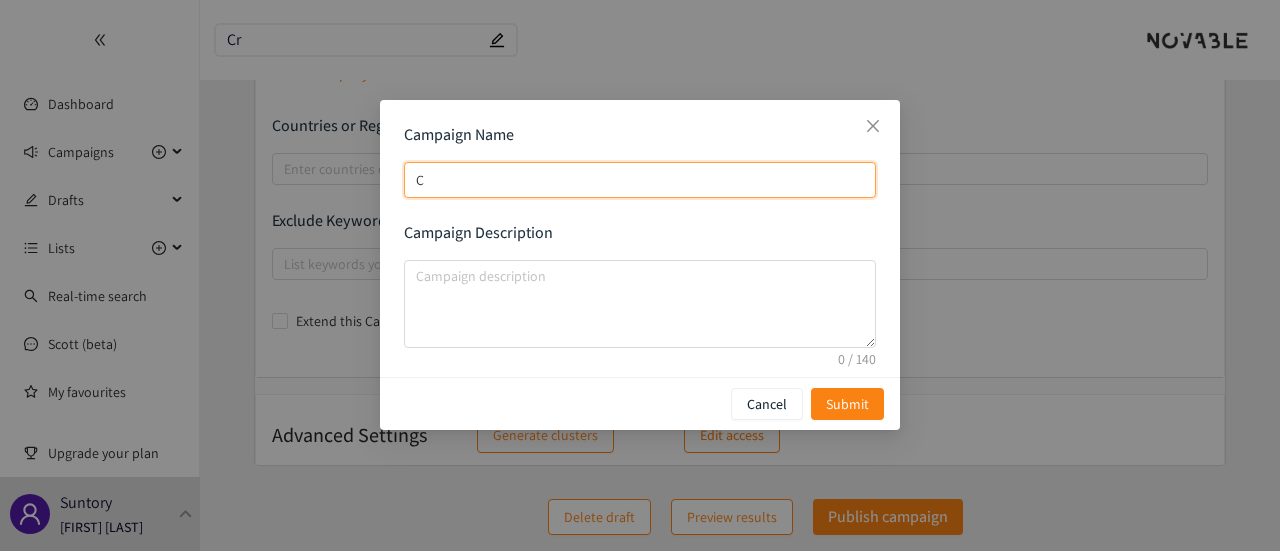 type on "Cr" 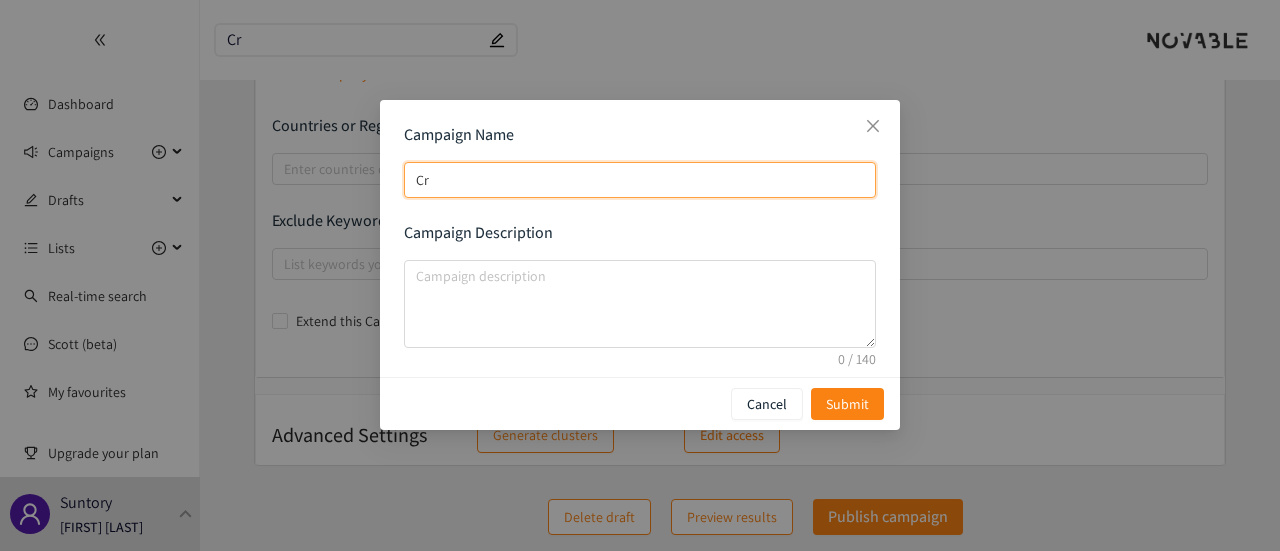 type on "Cre" 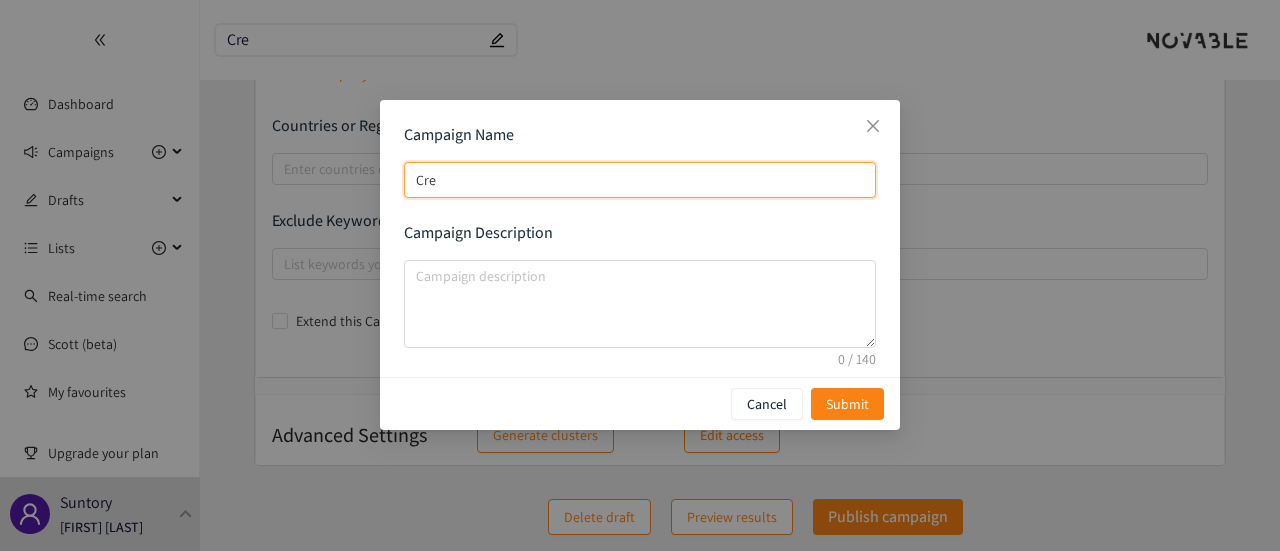 type on "Crea" 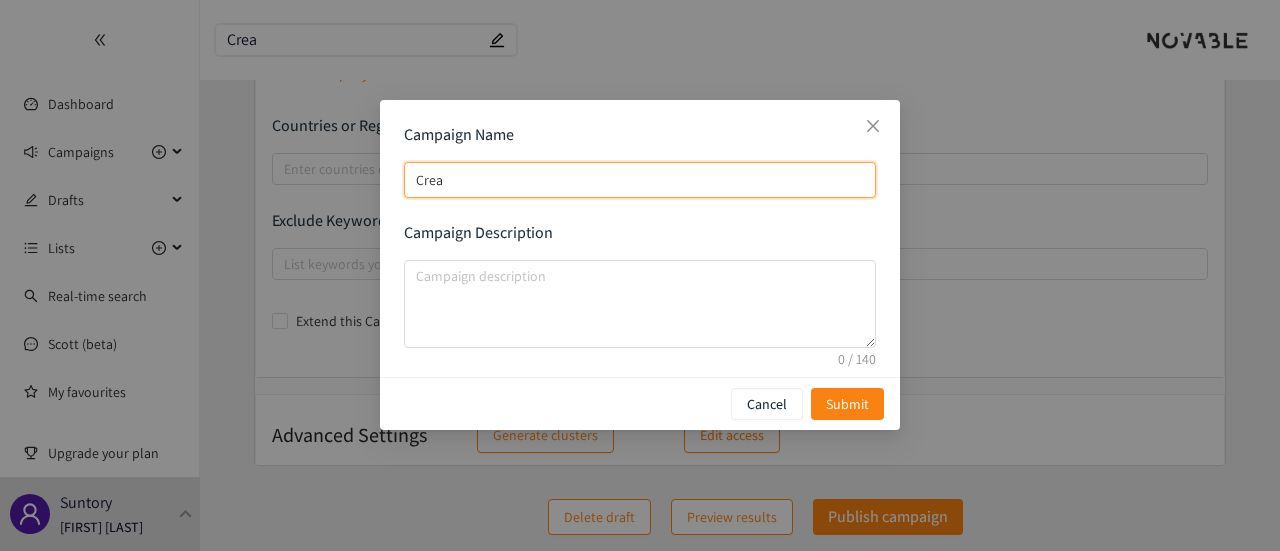 type on "Creat" 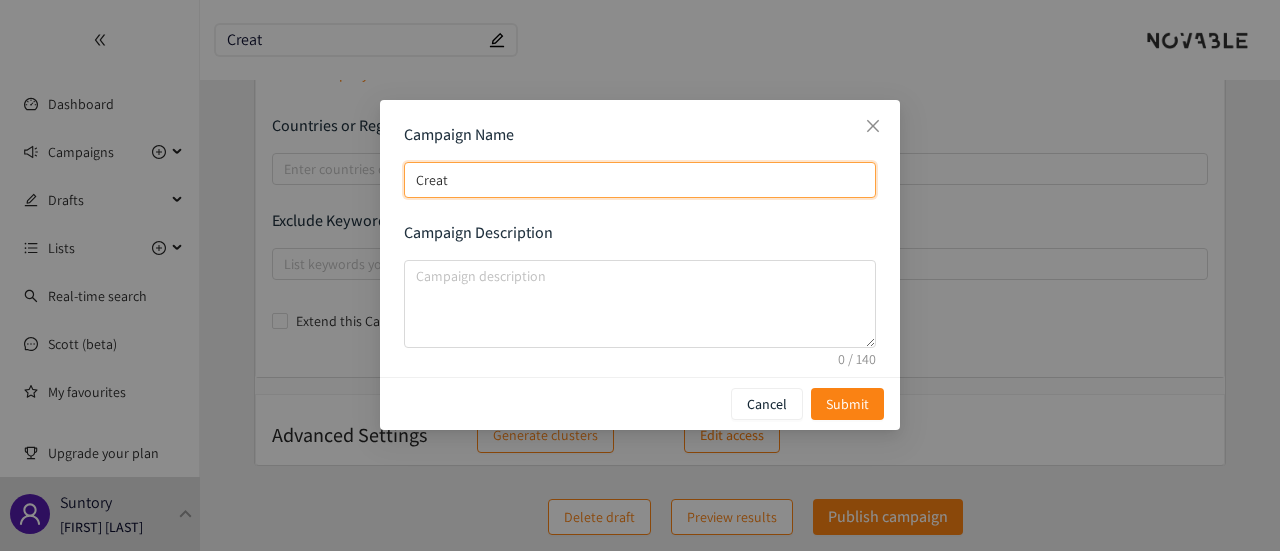 type on "Creati" 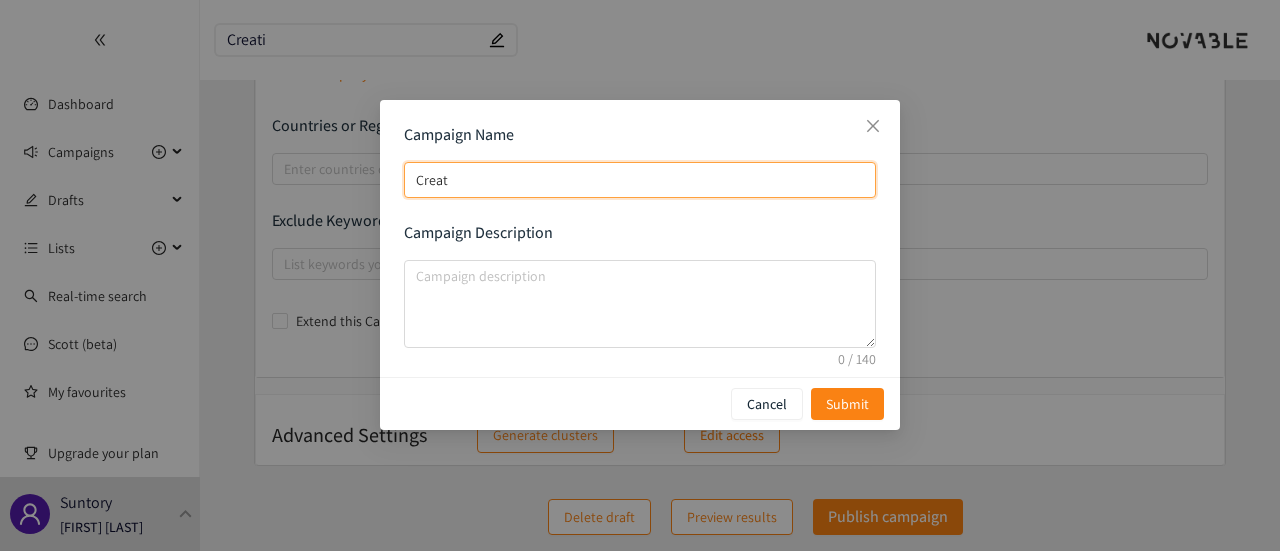 type on "Creati" 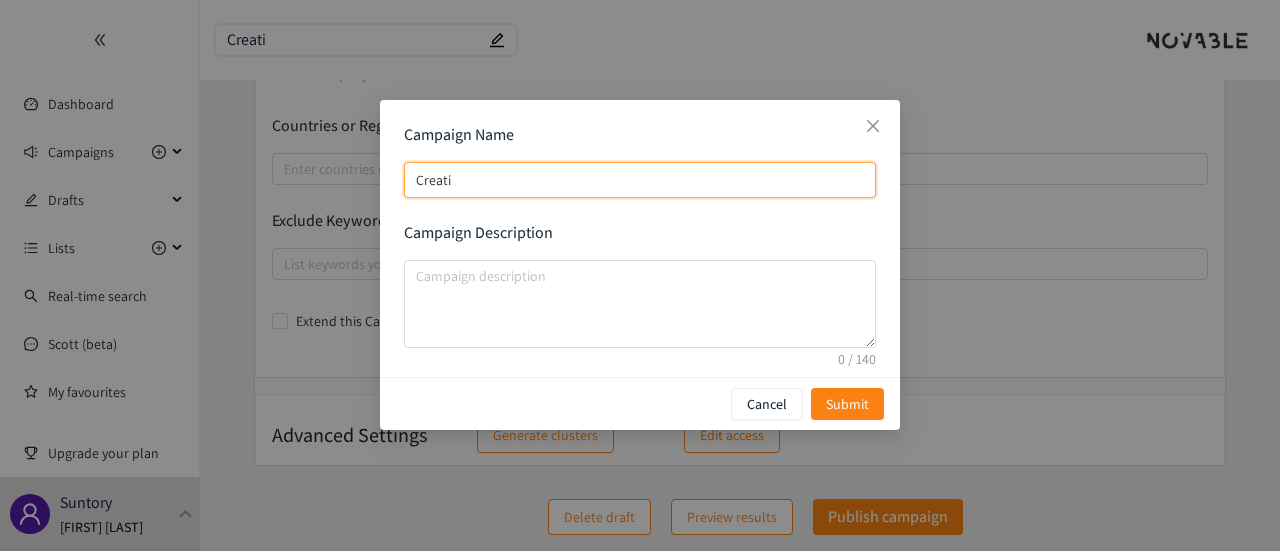 type on "Creativ" 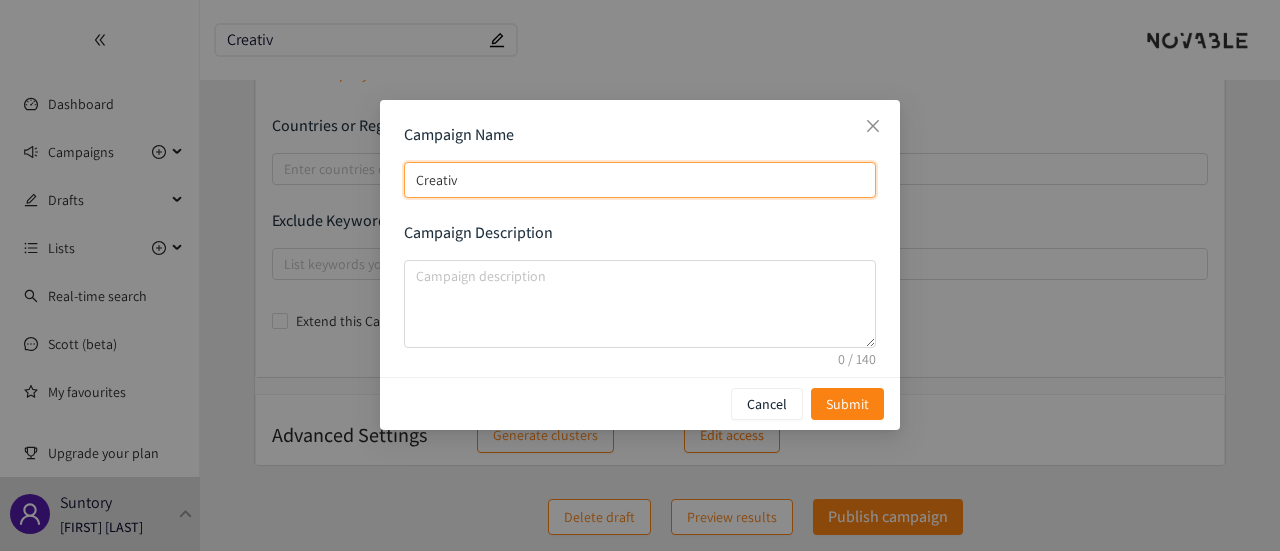 type on "Creati" 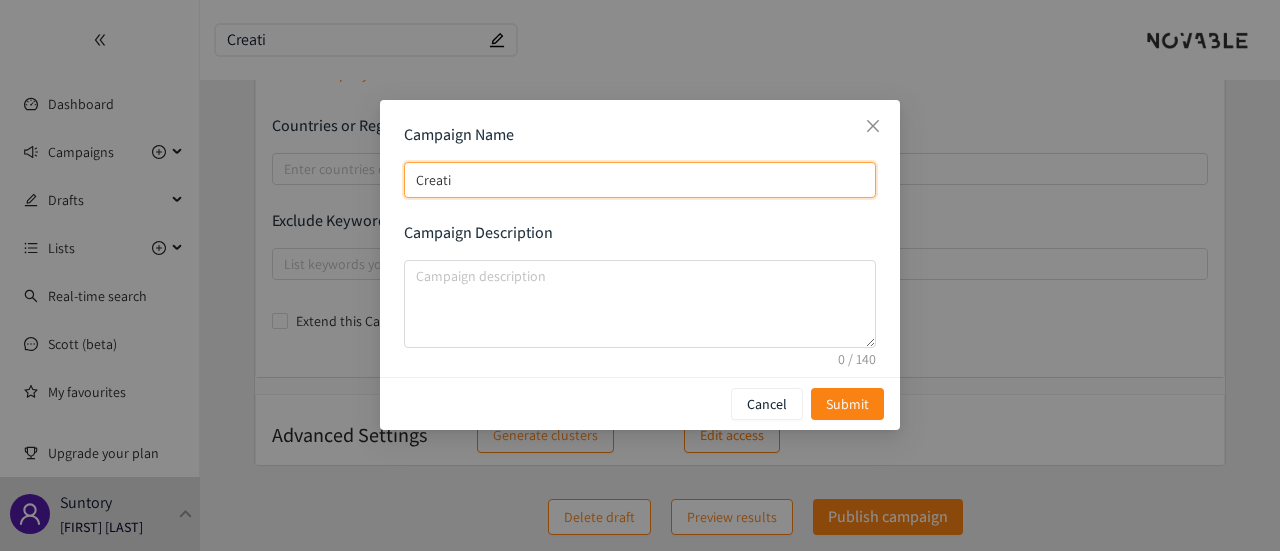type on "Creatie" 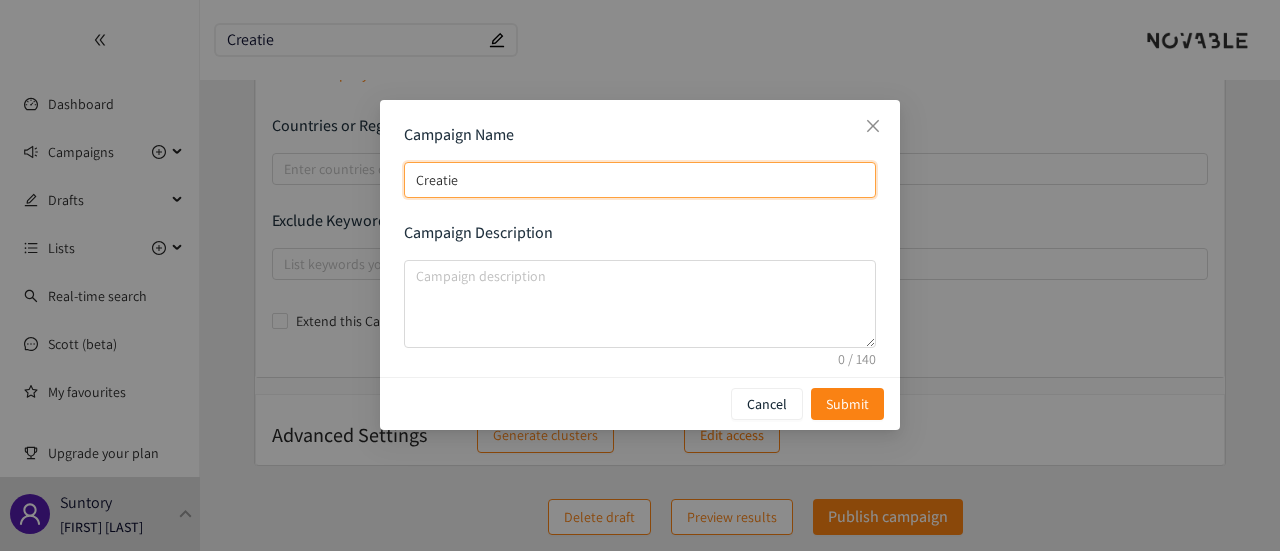 type on "Creatie" 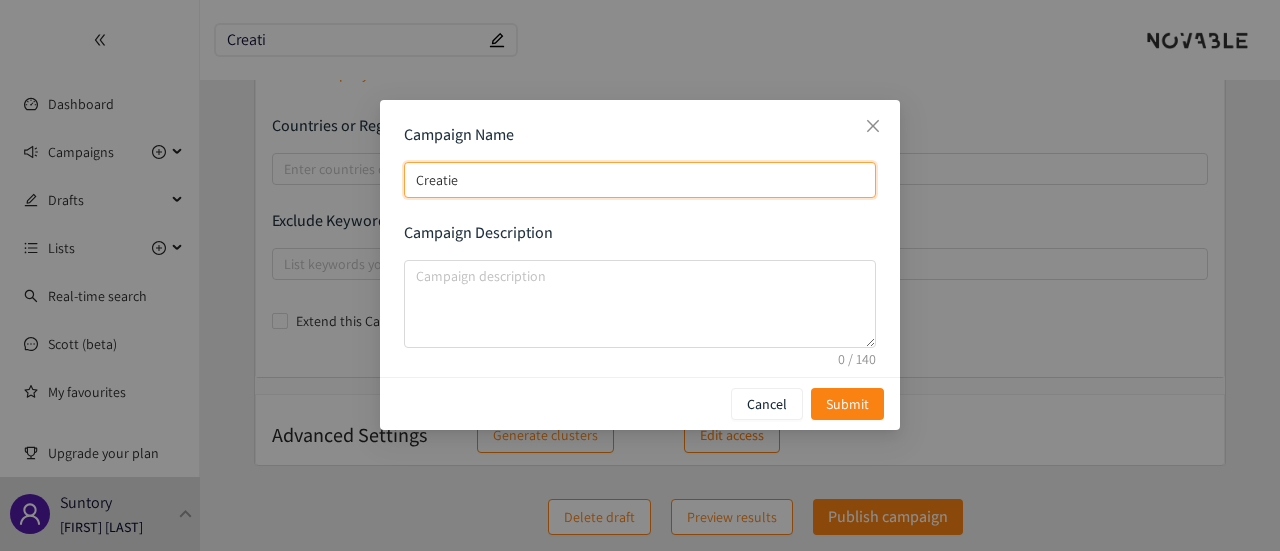 type on "Creati" 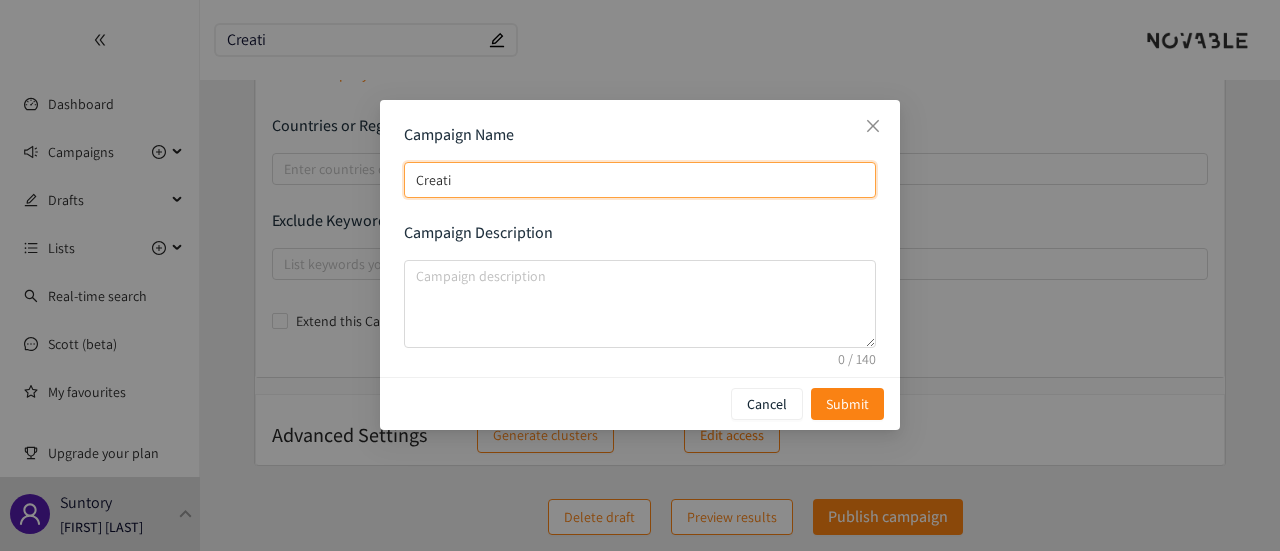 type on "Creatie" 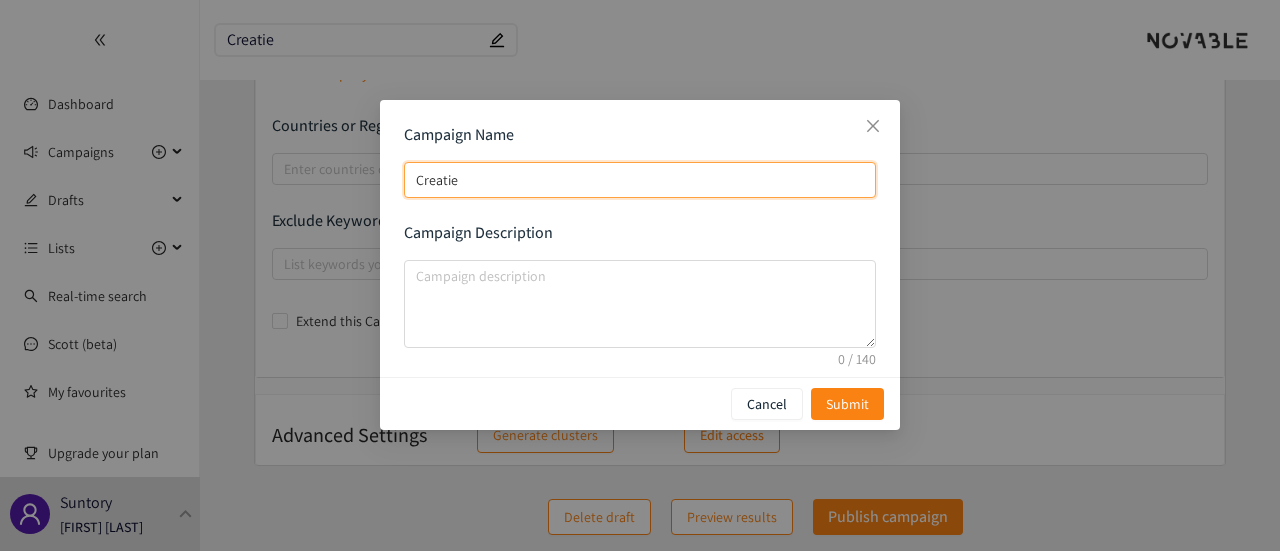 type on "Creati" 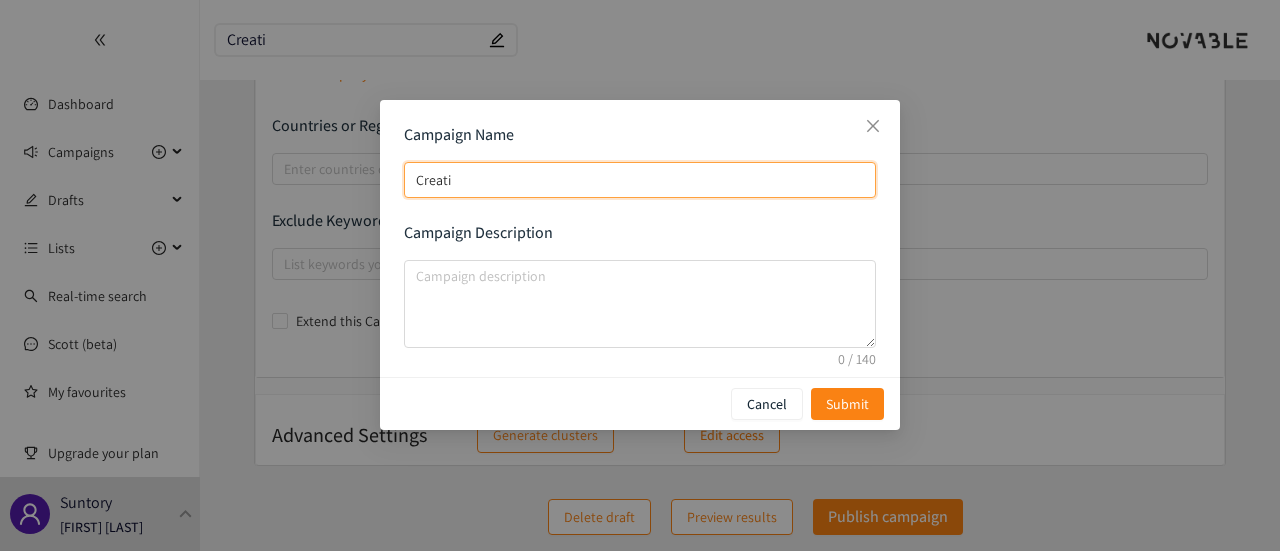 type on "Creativ" 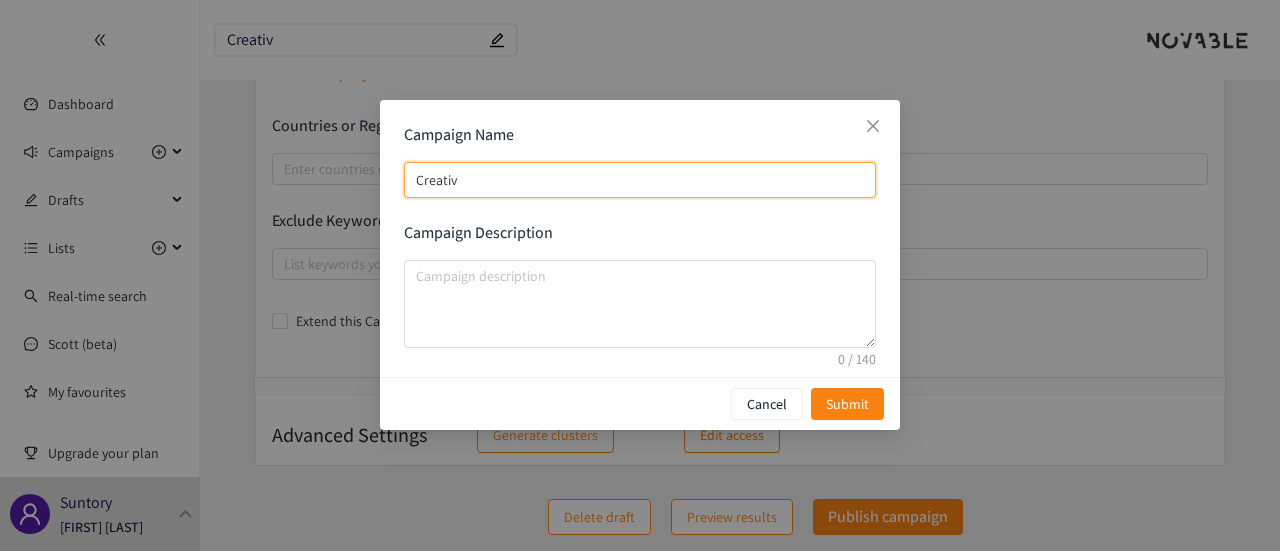 type on "Creatie" 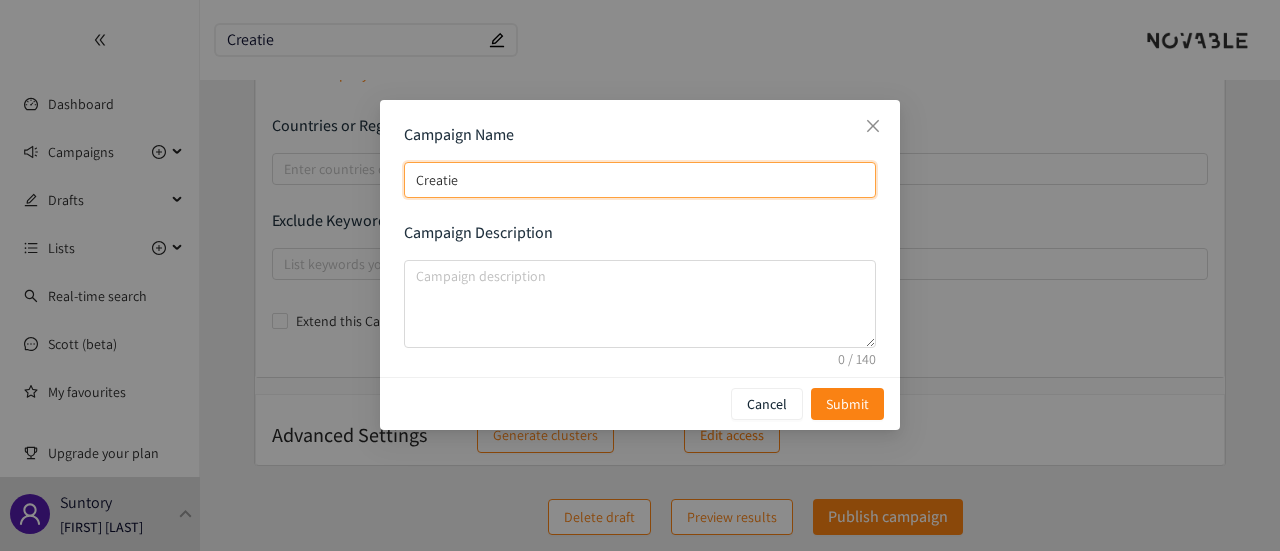 type on "Creatiee" 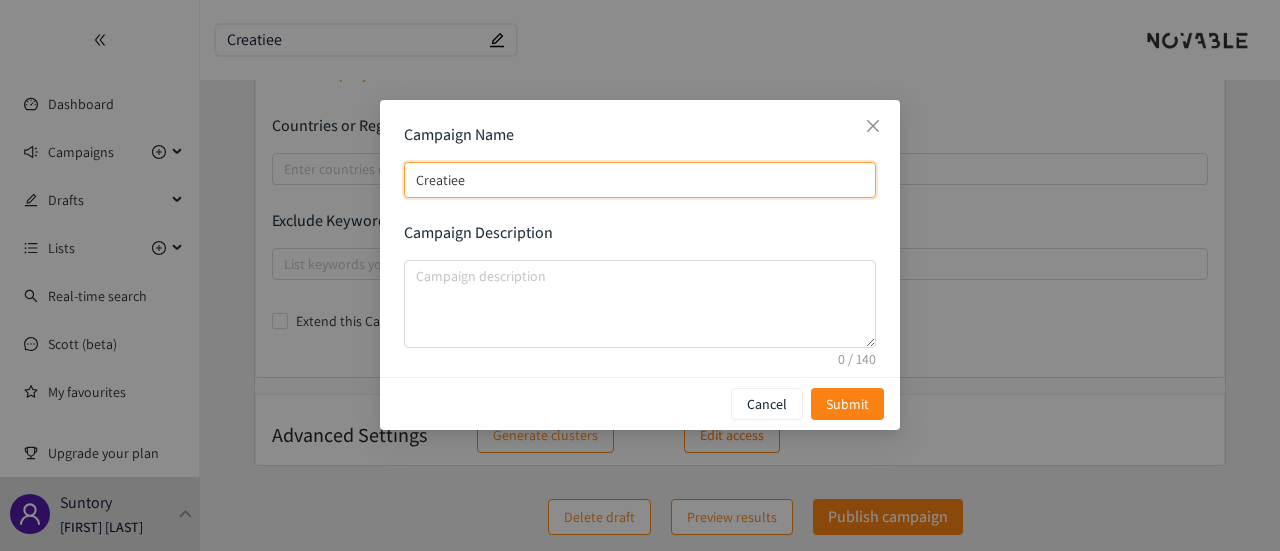 type on "Creatie" 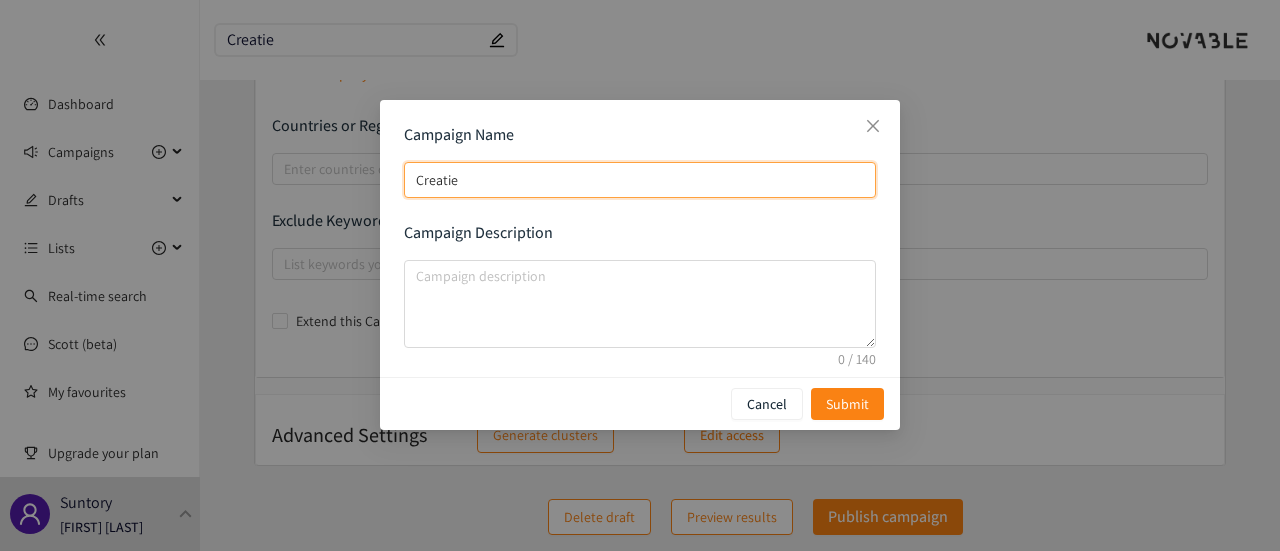type on "Creati" 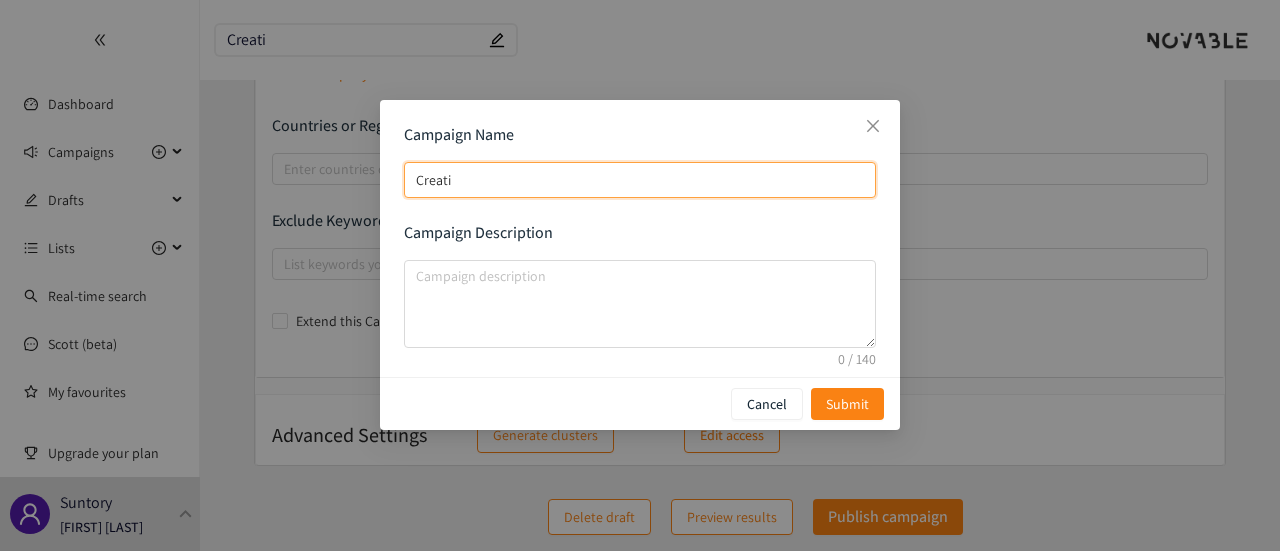 type on "Creatiee" 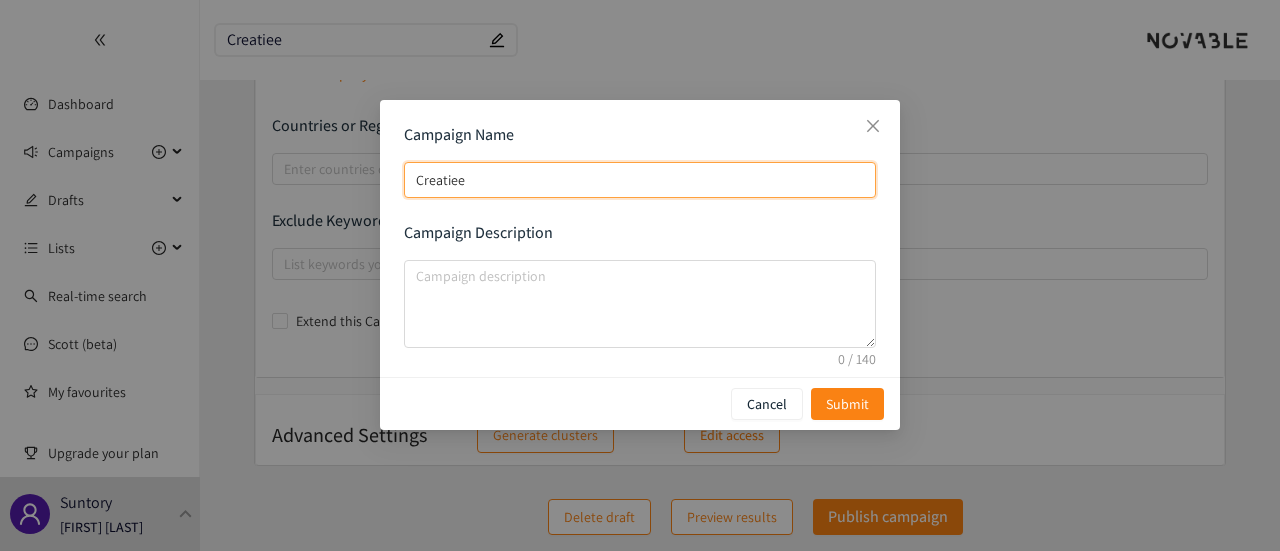 type on "Creatie" 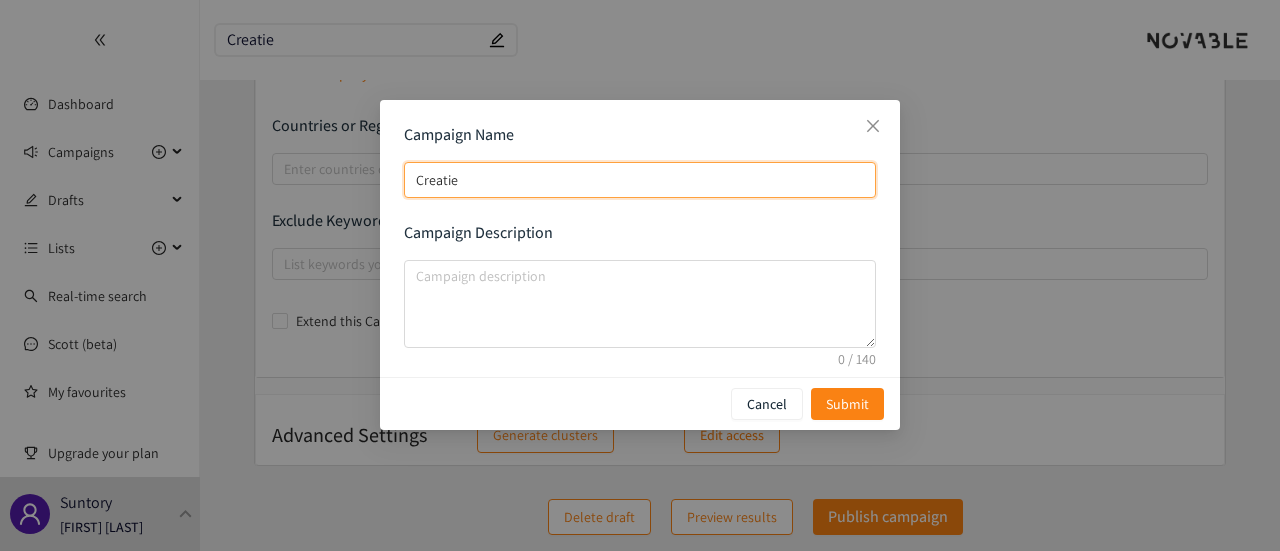 type on "Creati" 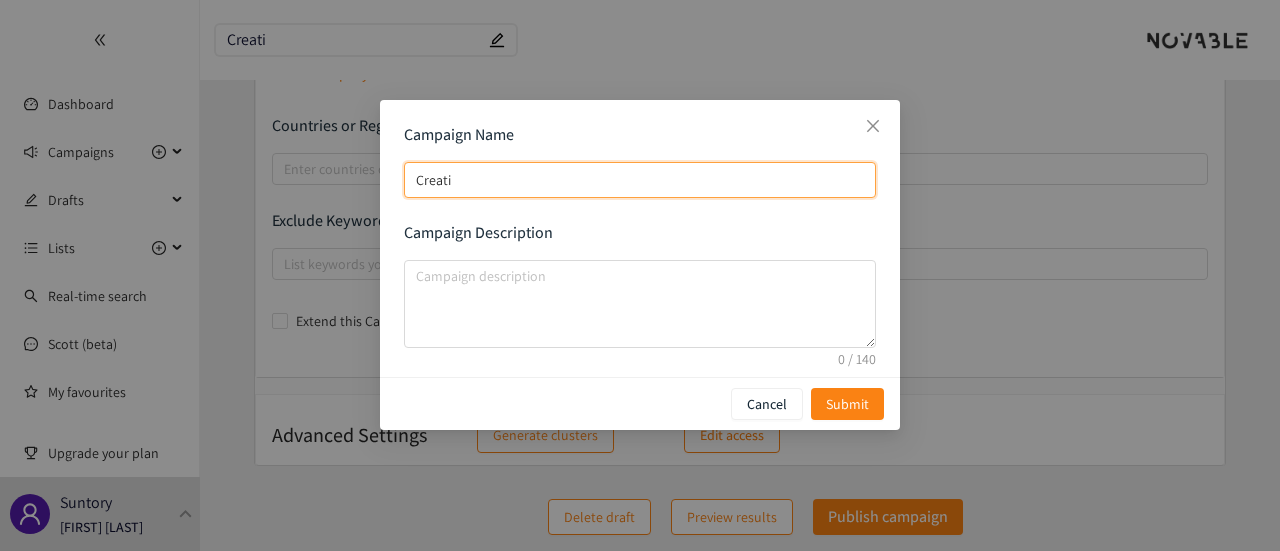 type on "Creativ" 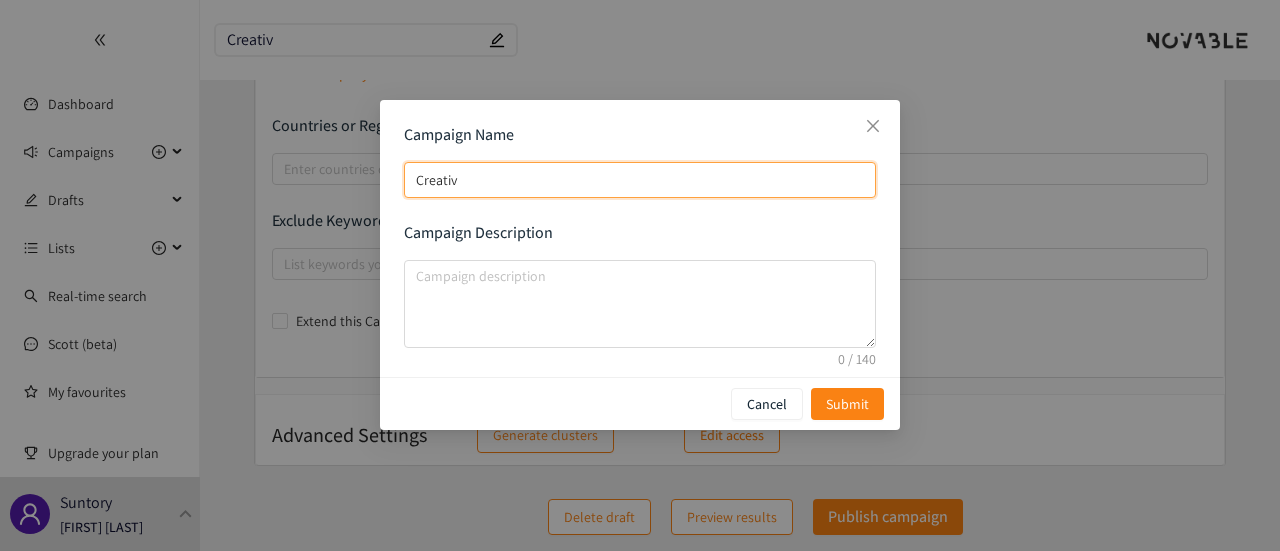 type on "Creative" 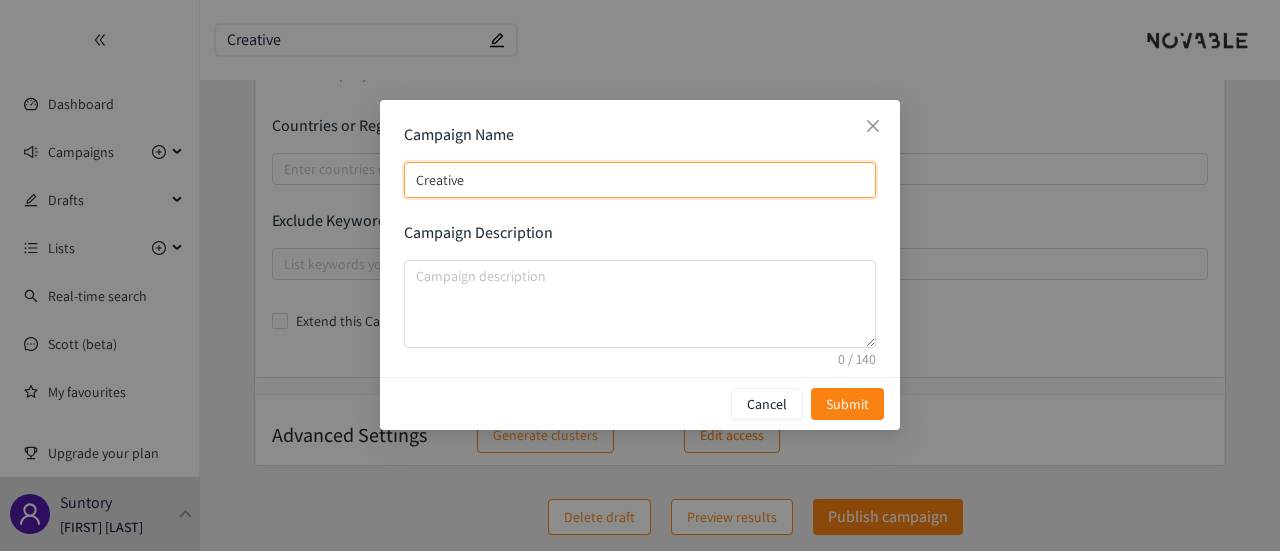 type on "Creative" 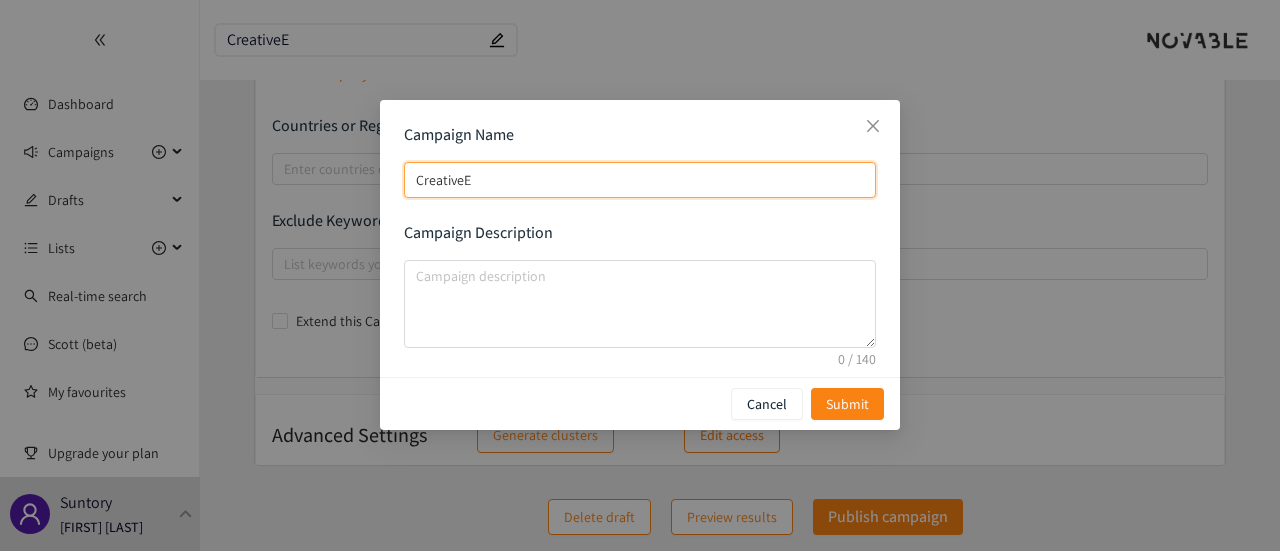 type on "CreativeEv" 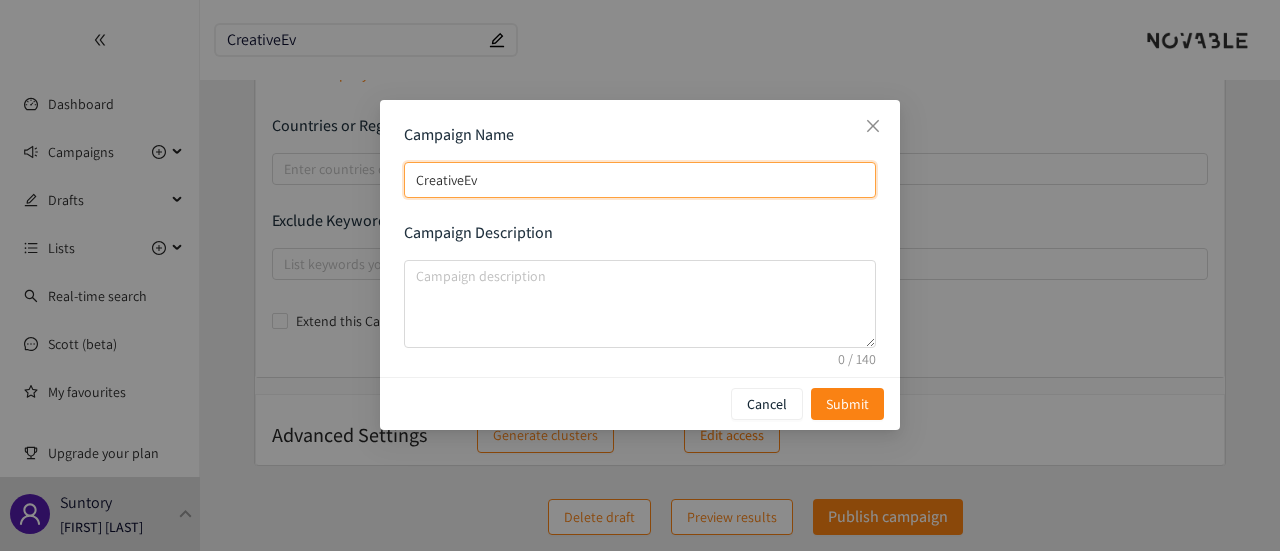 type on "CreativeE" 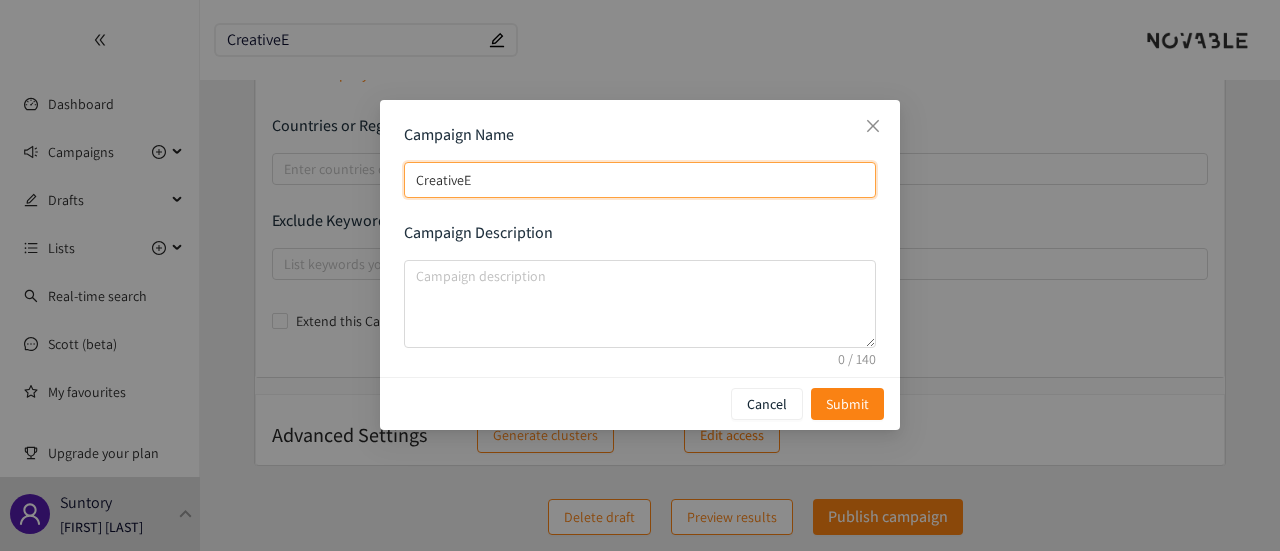 type on "CreativeEa" 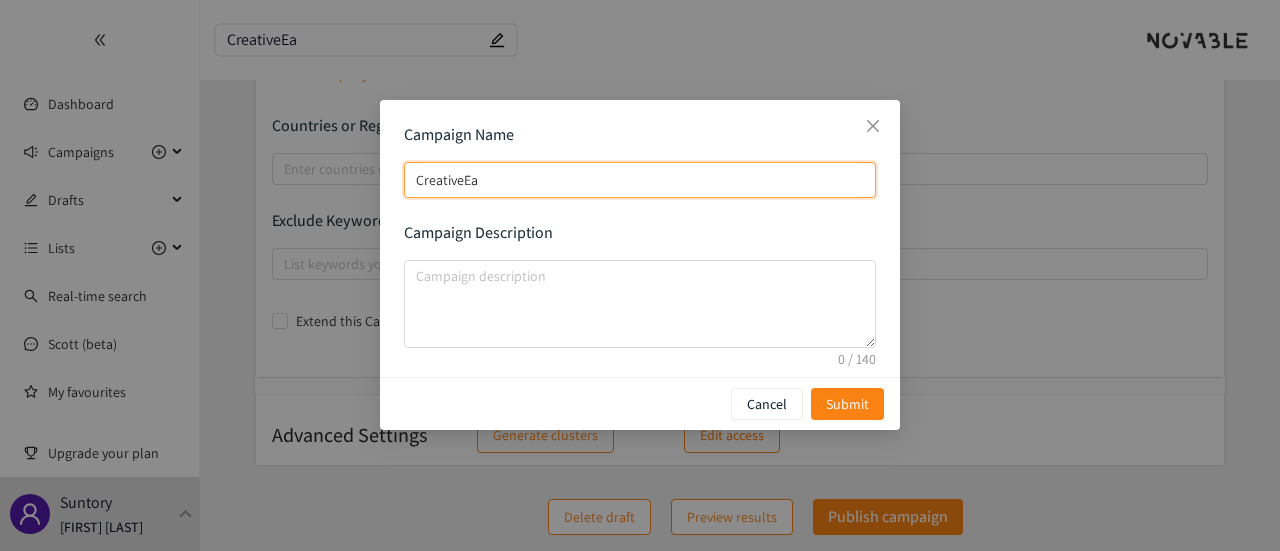 type on "CreativeEal" 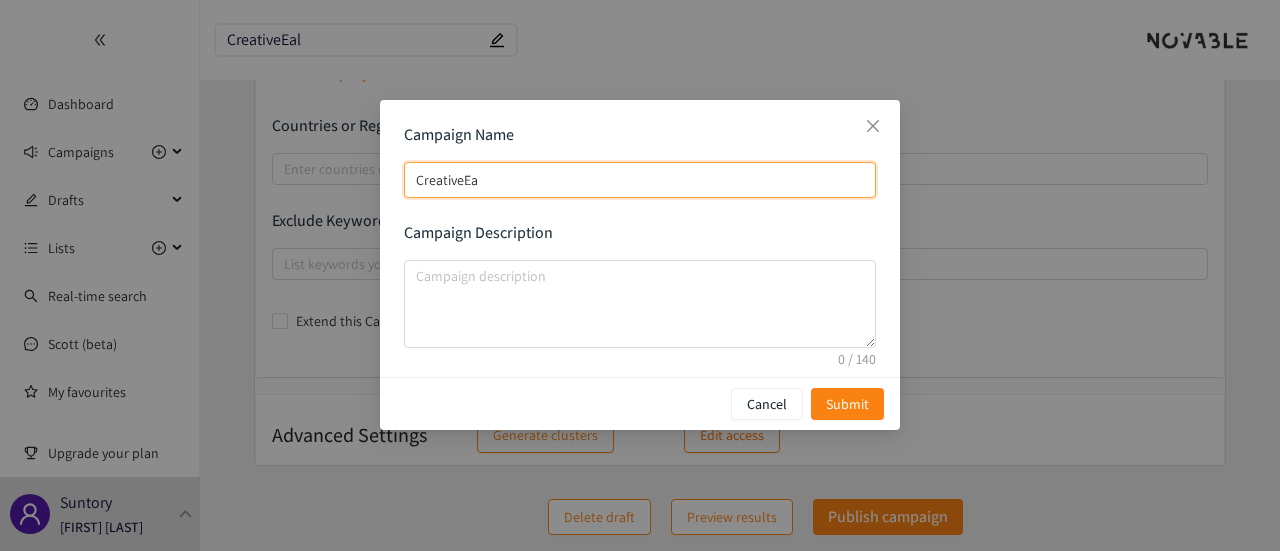 type on "CreativeEal" 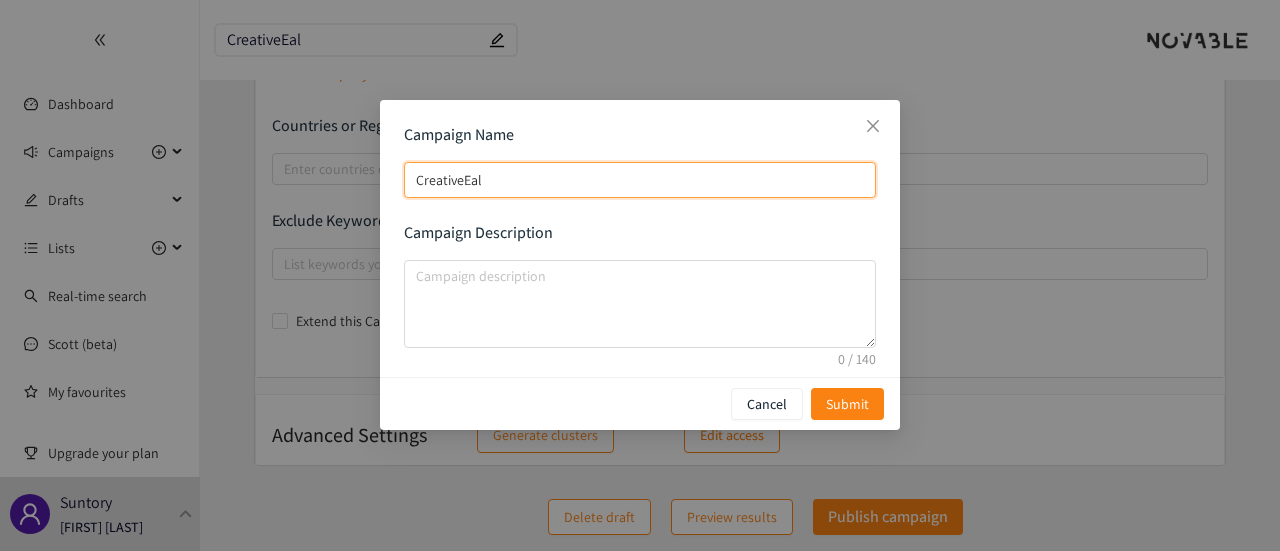 type on "CreativeEalu" 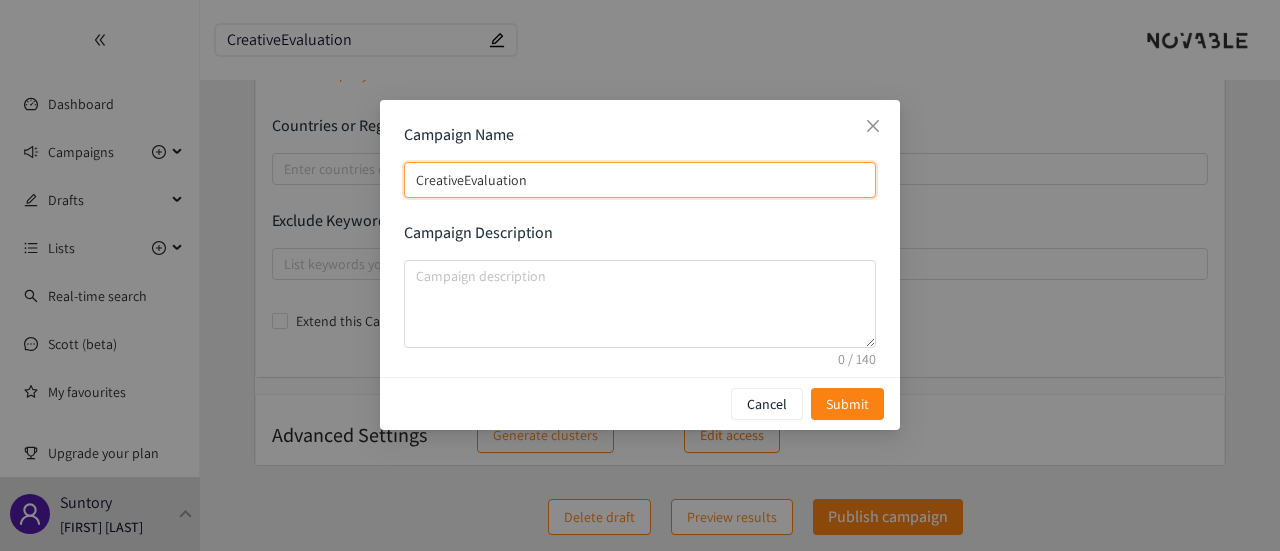 click on "CreativeEvaluation" at bounding box center [640, 180] 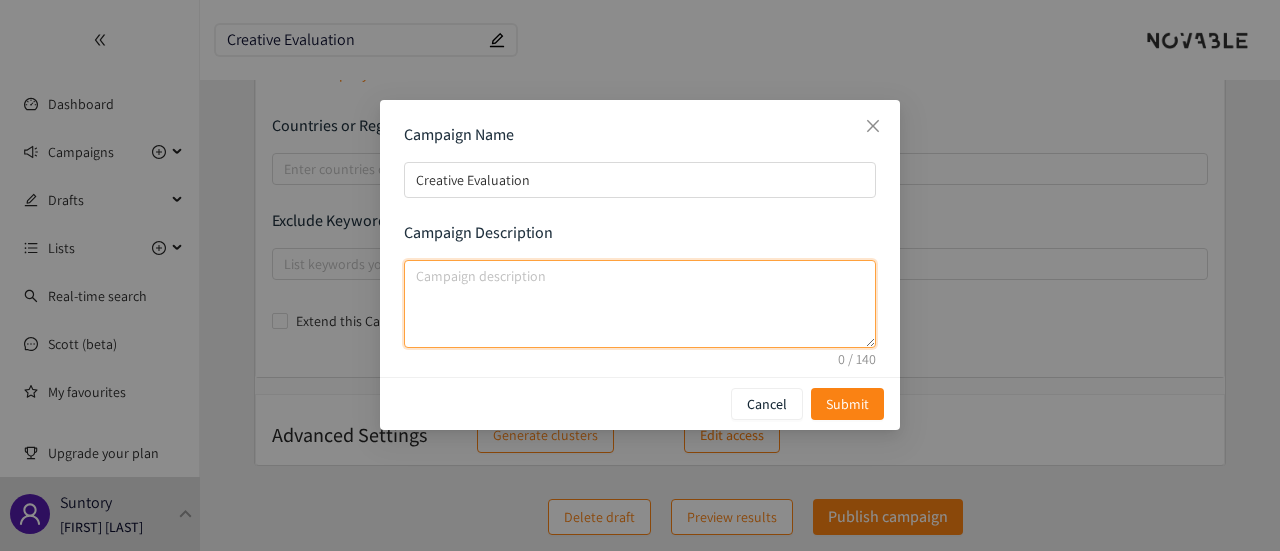 click at bounding box center [640, 304] 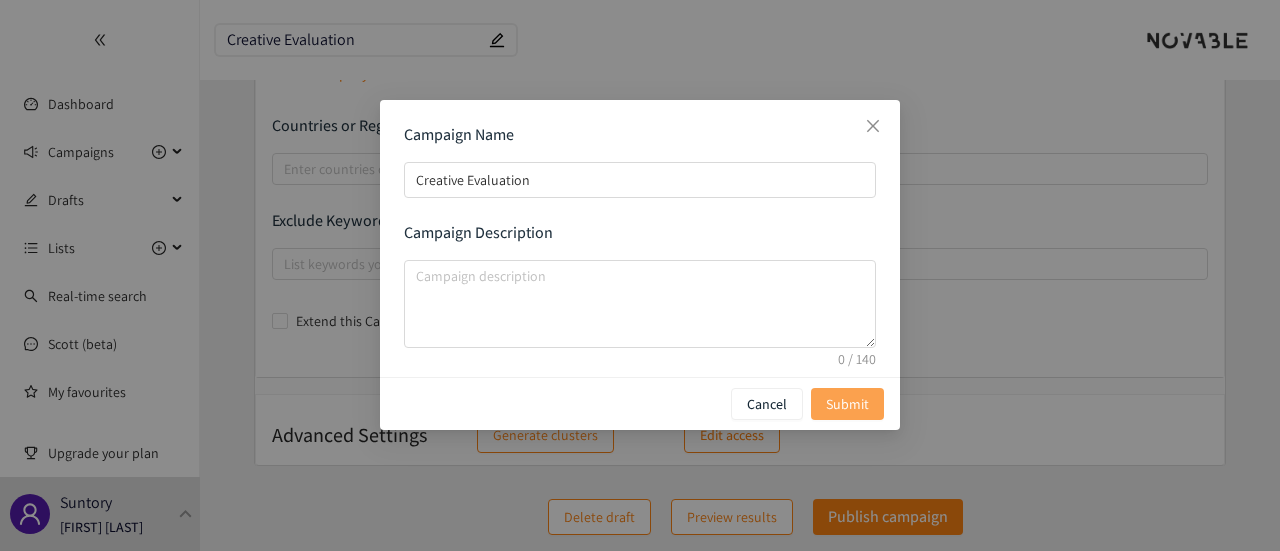 click on "Submit" at bounding box center (847, 404) 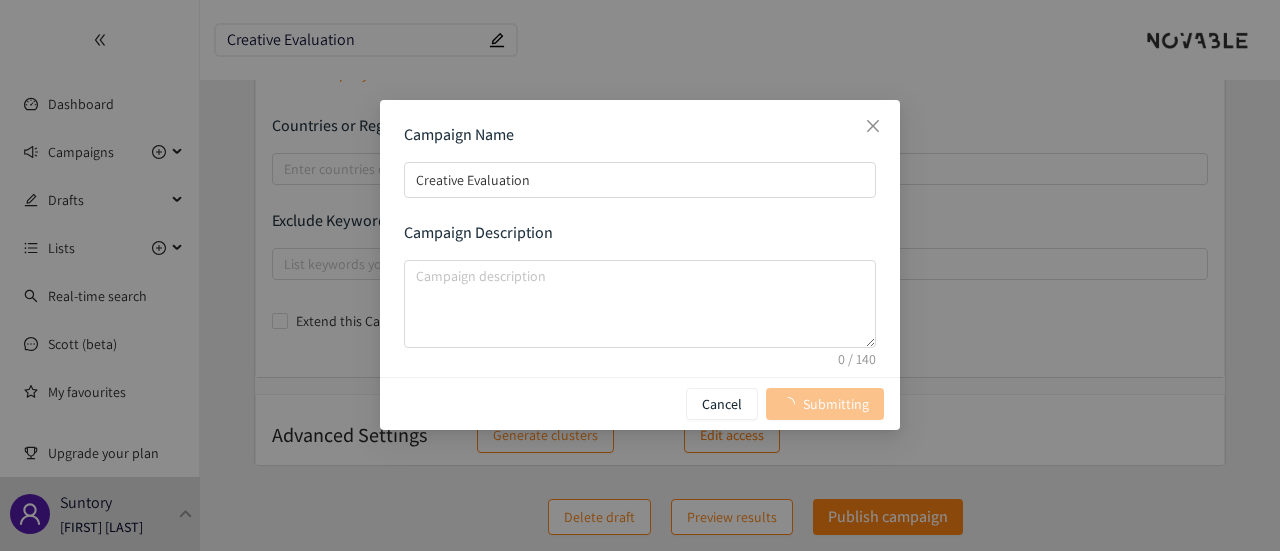 scroll, scrollTop: 0, scrollLeft: 0, axis: both 